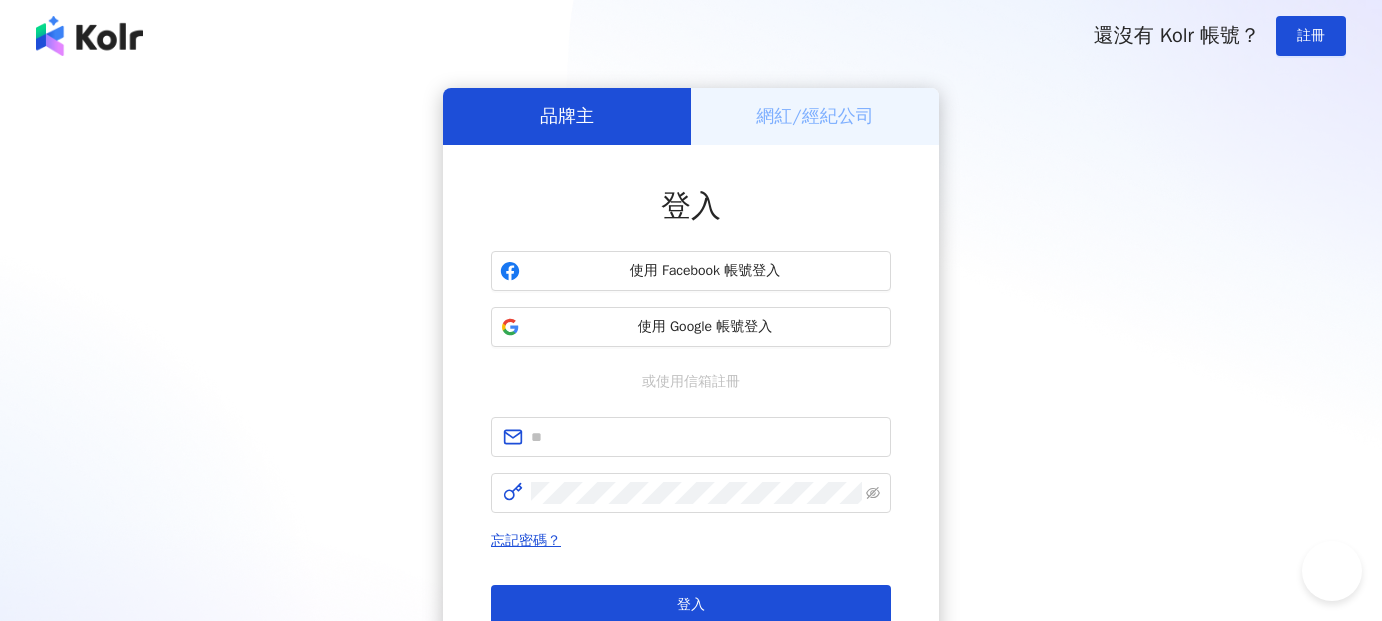 scroll, scrollTop: 0, scrollLeft: 0, axis: both 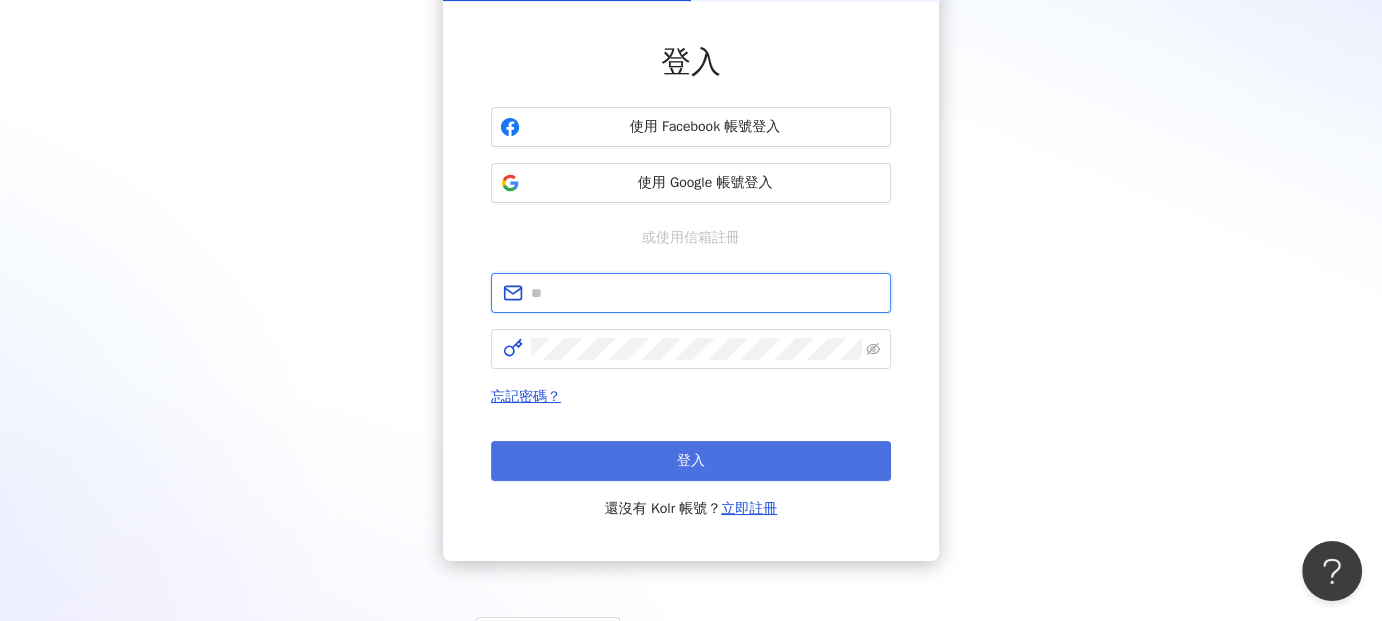 type on "**********" 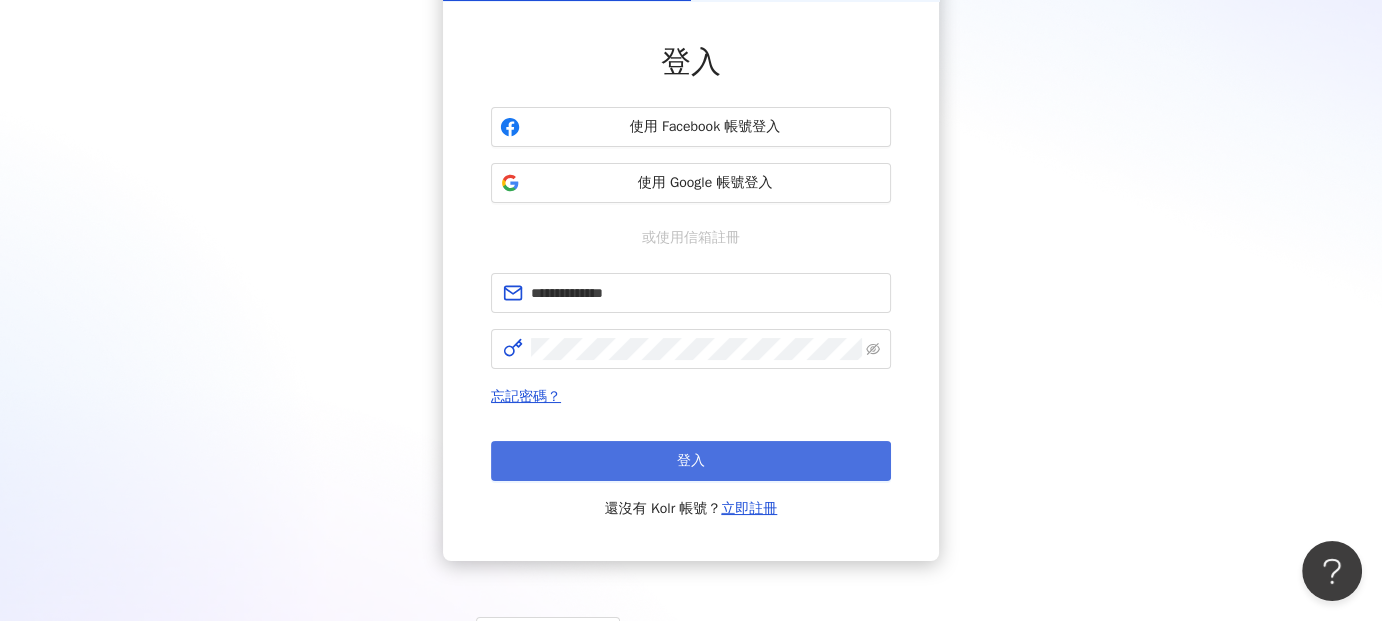 click on "登入" at bounding box center [691, 461] 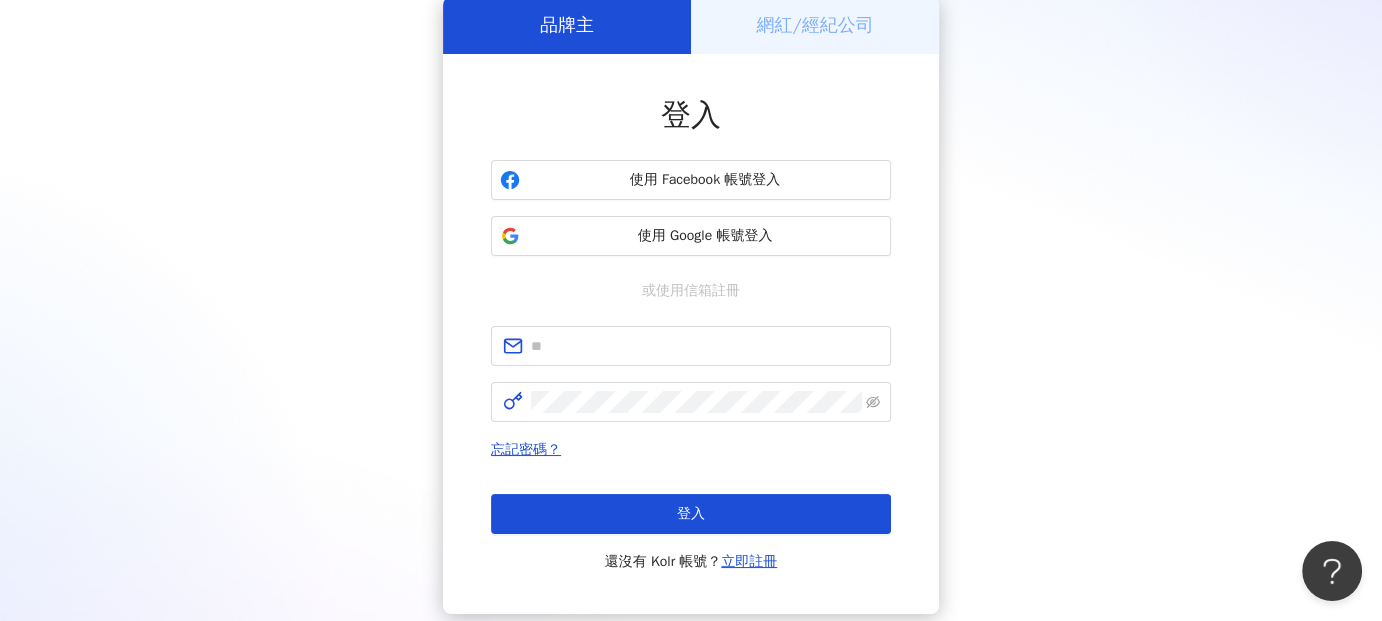 scroll, scrollTop: 144, scrollLeft: 0, axis: vertical 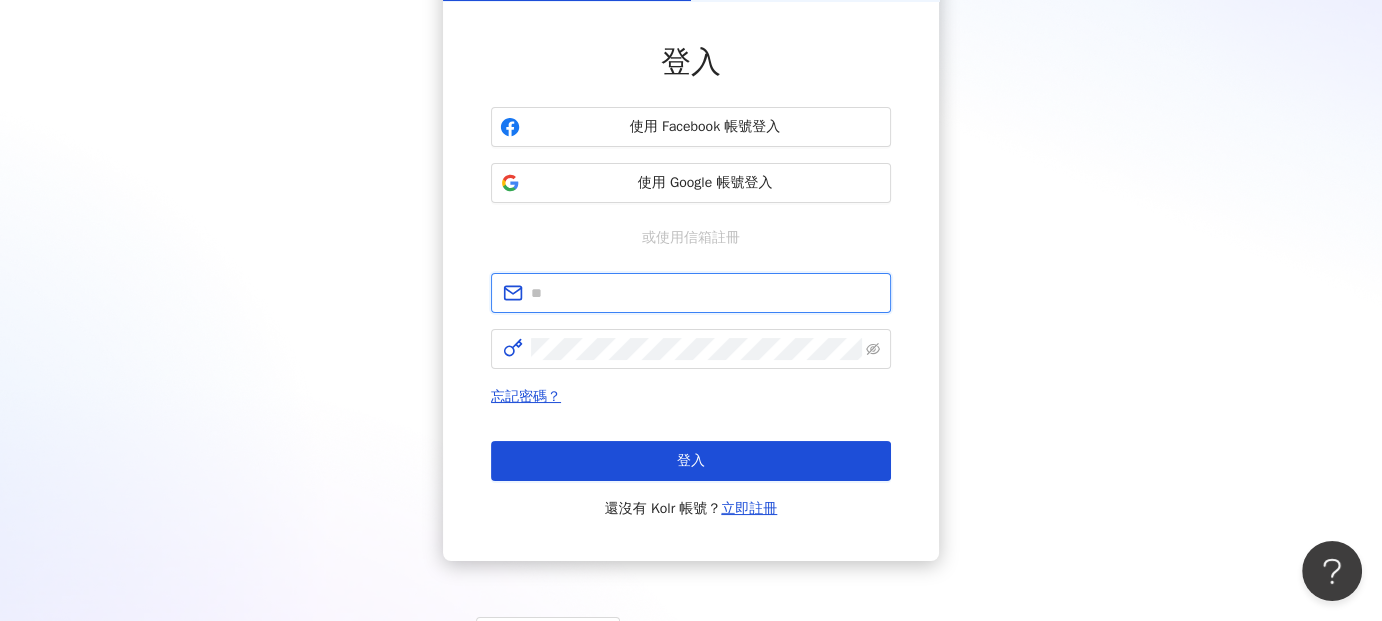 type on "**********" 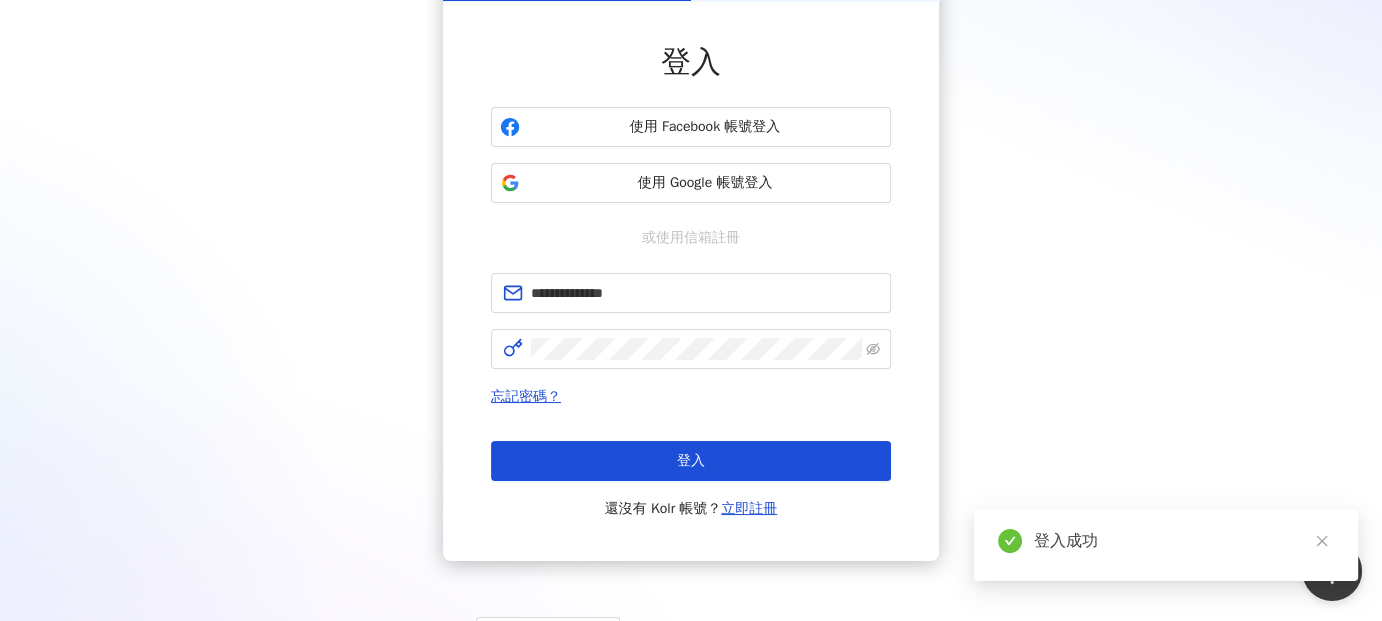 scroll, scrollTop: 0, scrollLeft: 0, axis: both 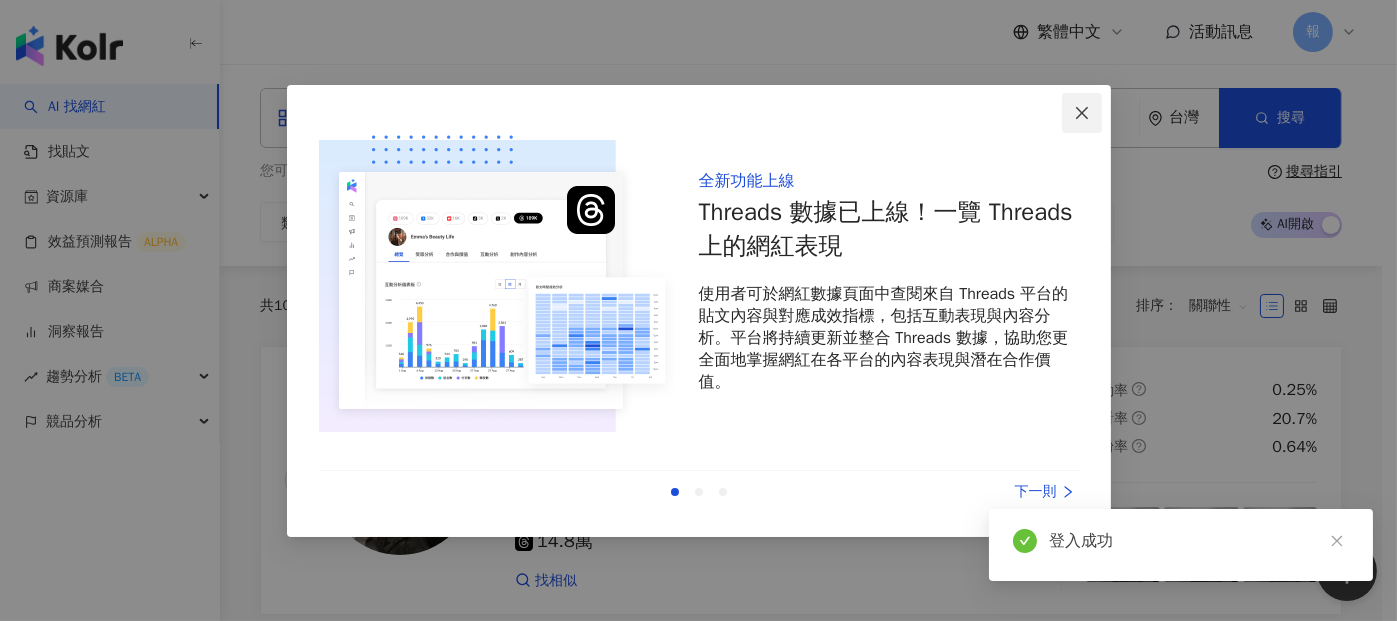 click 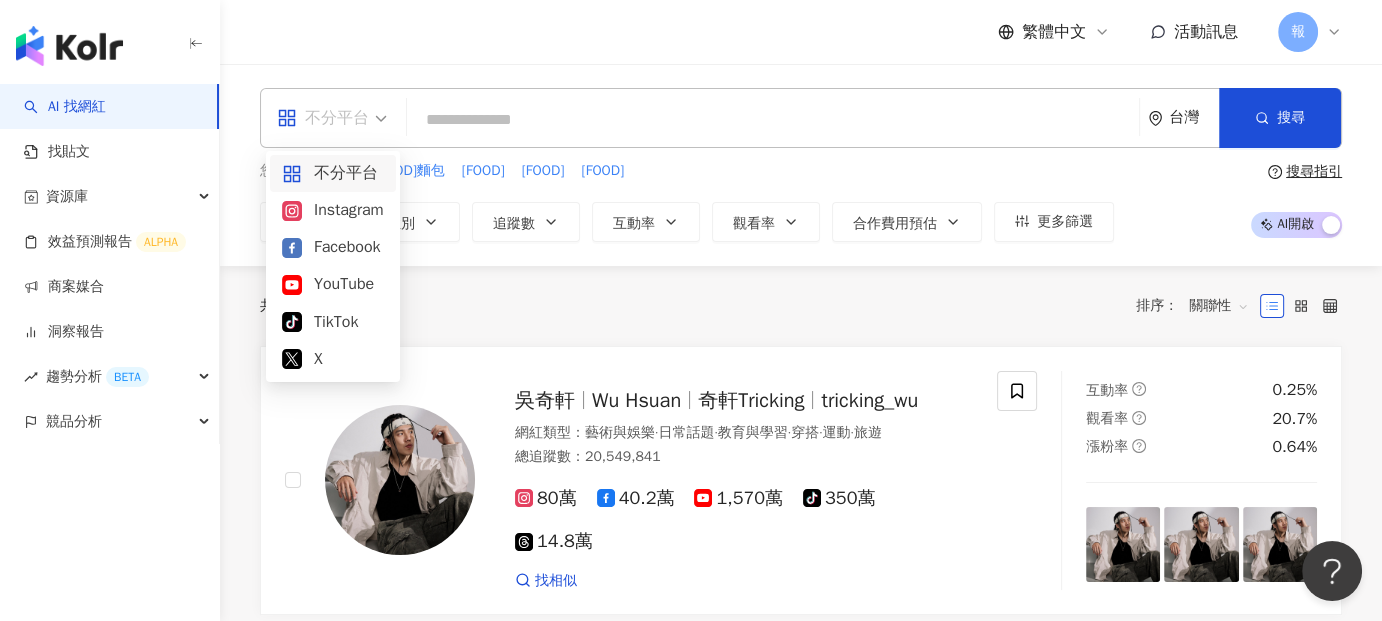 click on "不分平台" at bounding box center (323, 118) 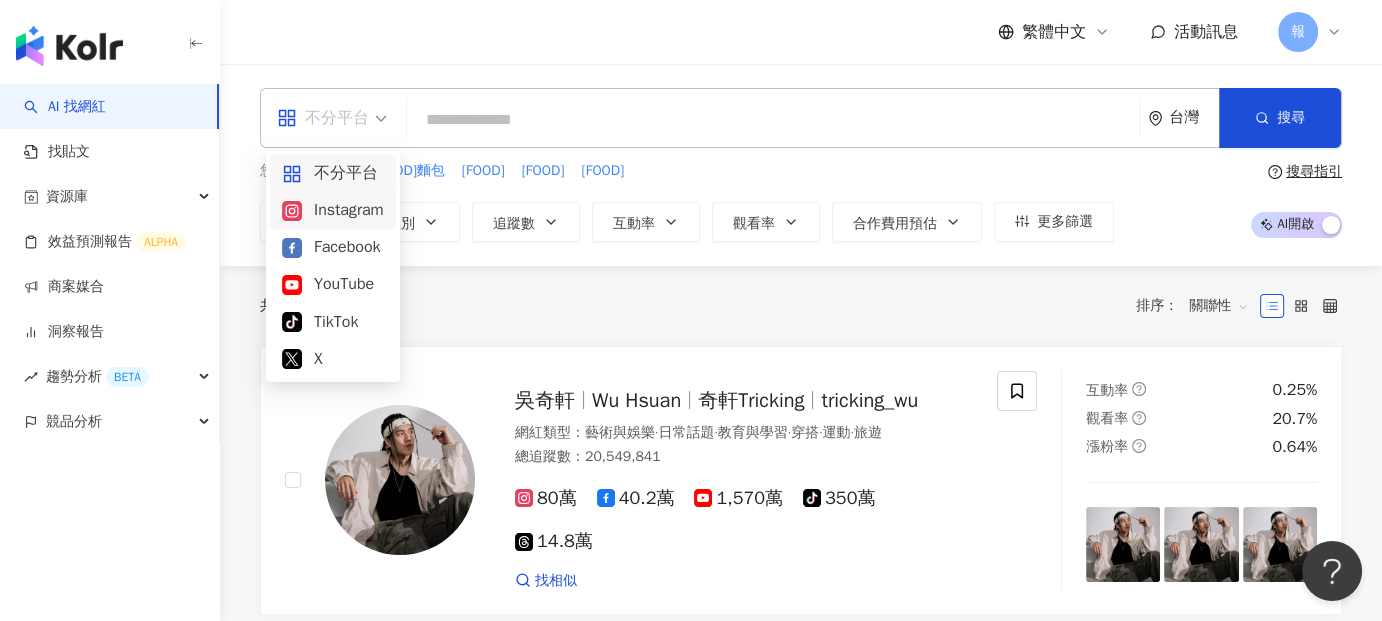click on "Instagram" at bounding box center [333, 210] 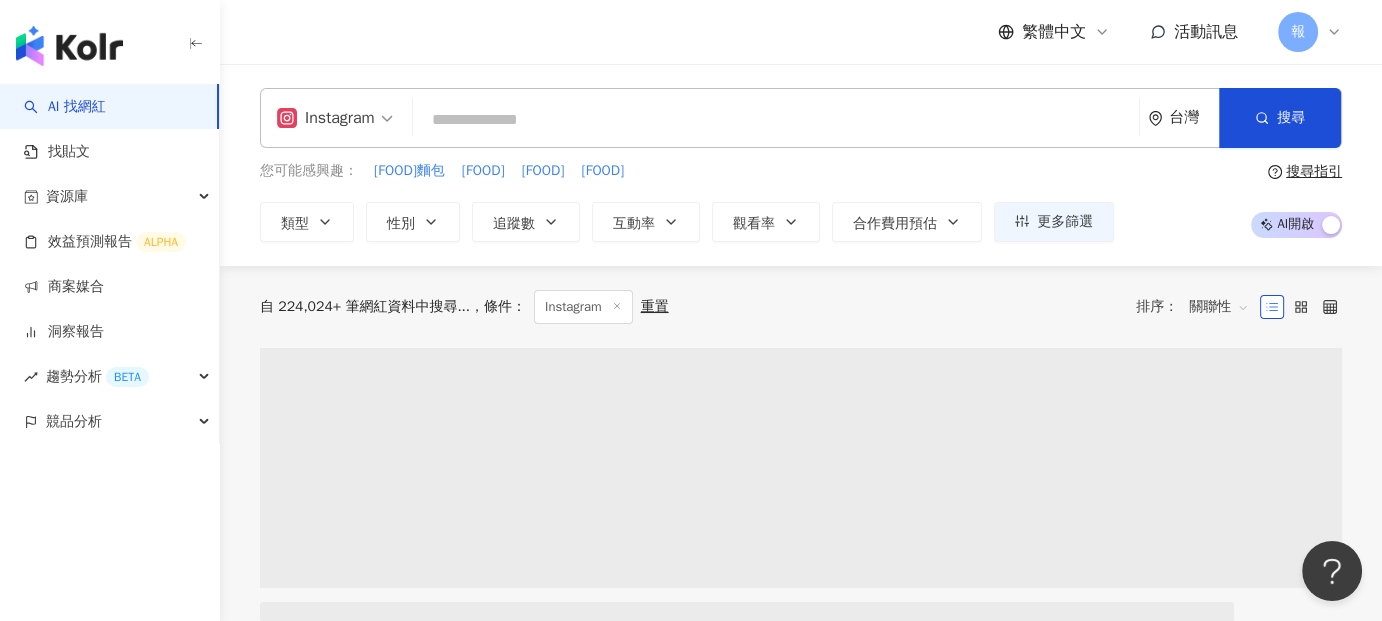 click at bounding box center [776, 120] 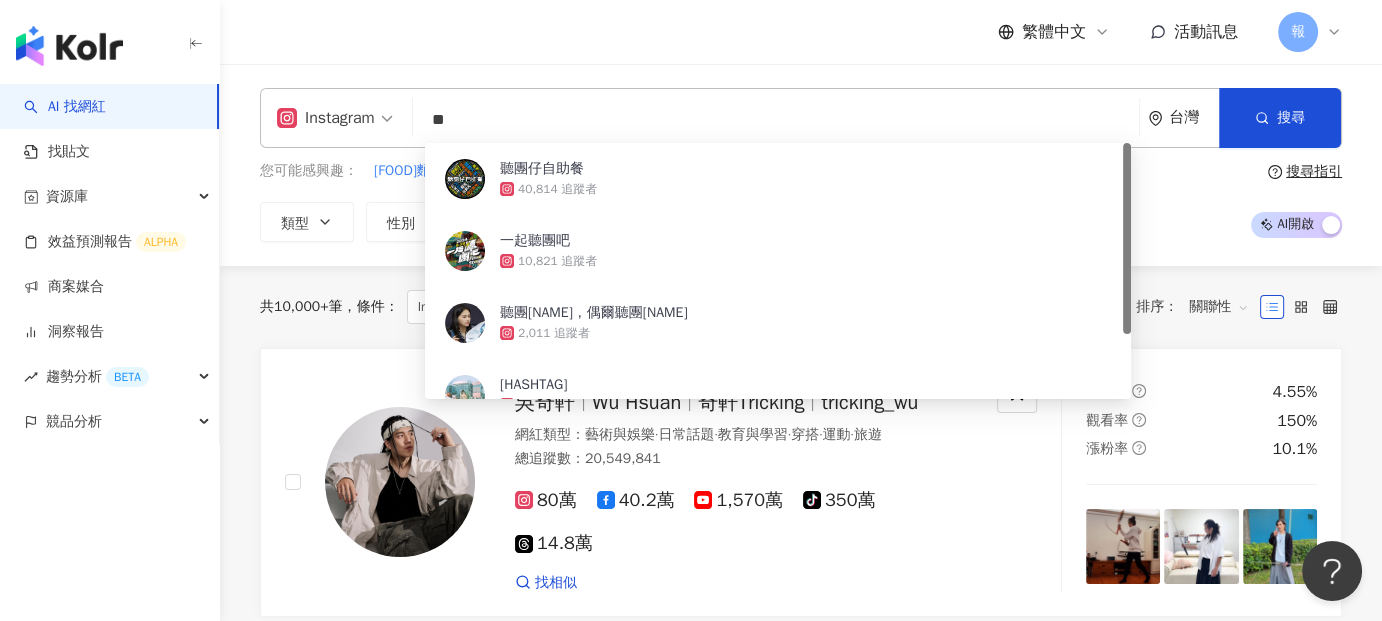 click on "**" at bounding box center [776, 120] 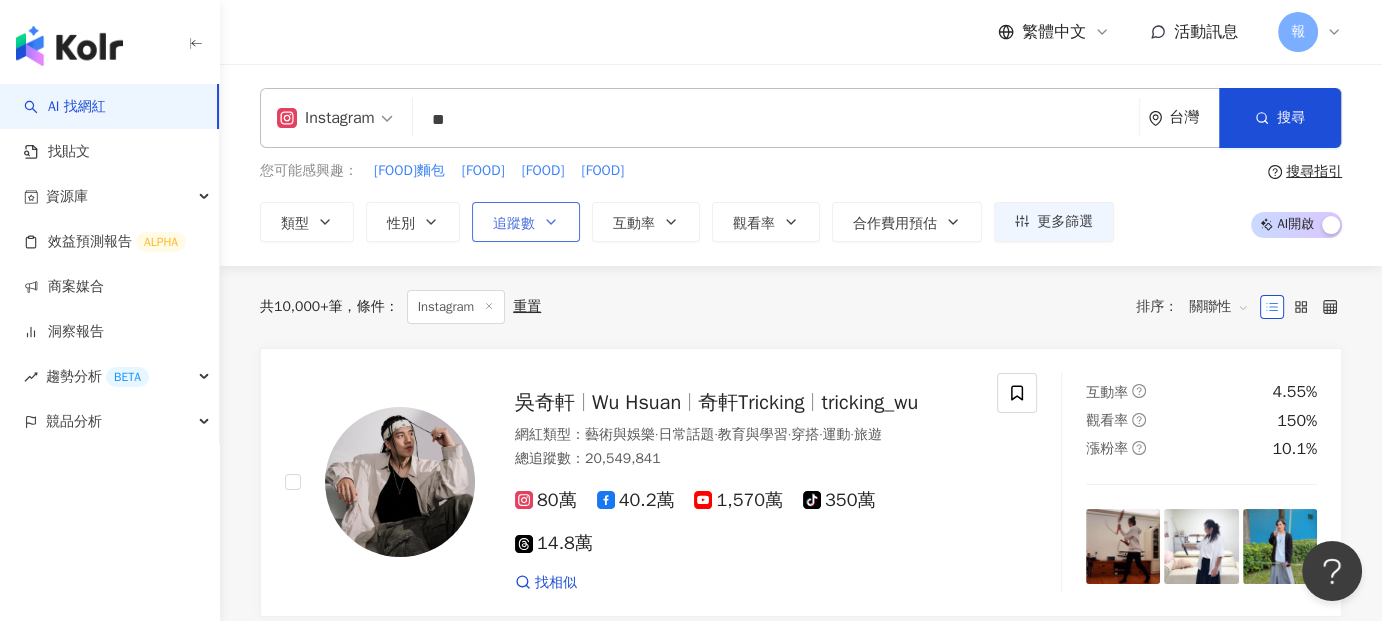 click on "追蹤數" at bounding box center [514, 224] 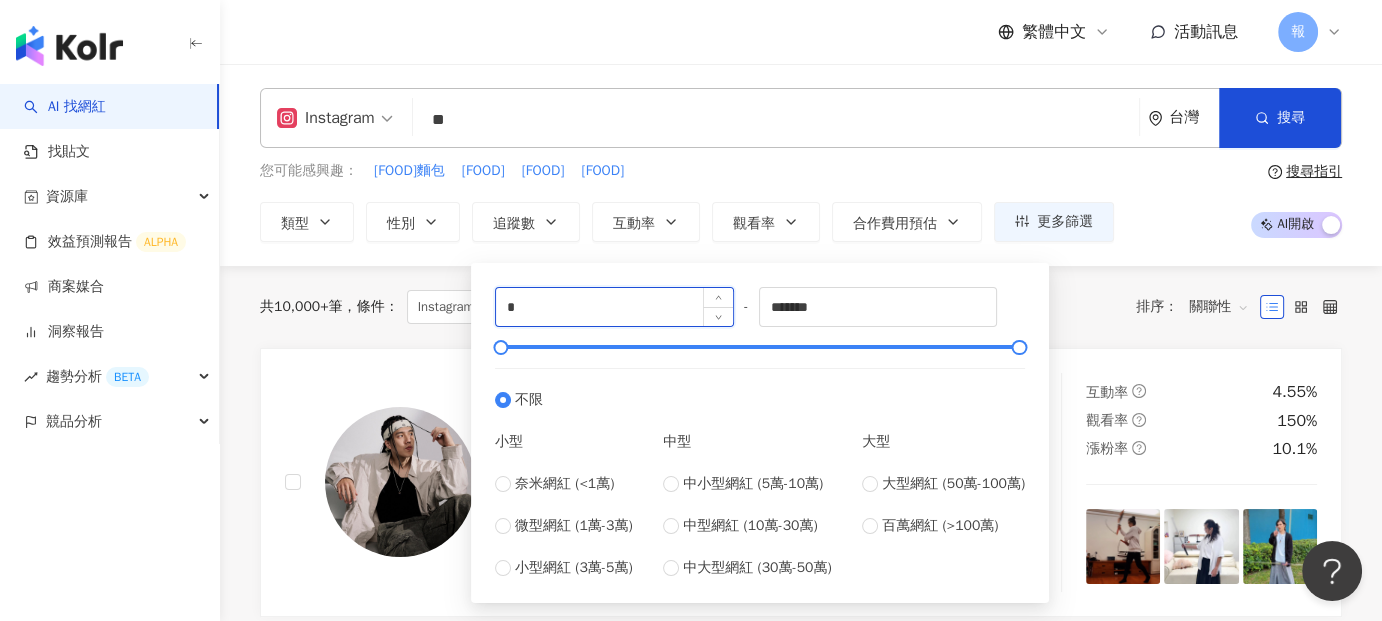 click on "*" at bounding box center [614, 307] 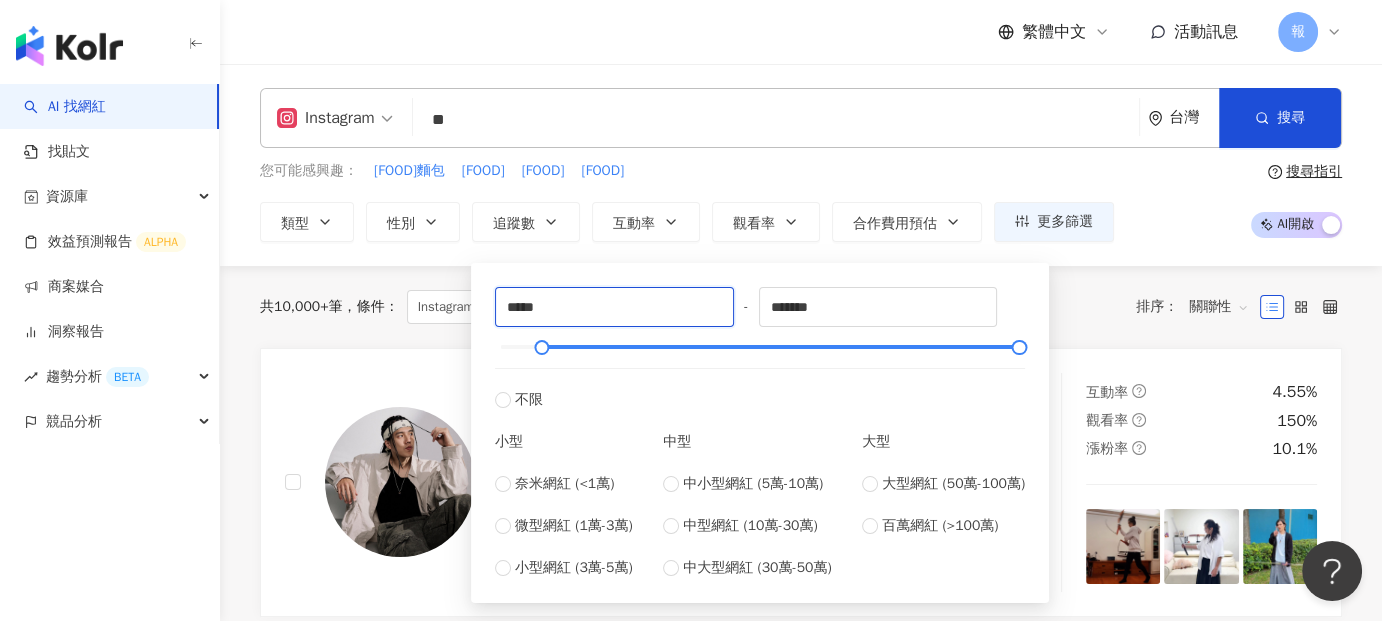 type on "*****" 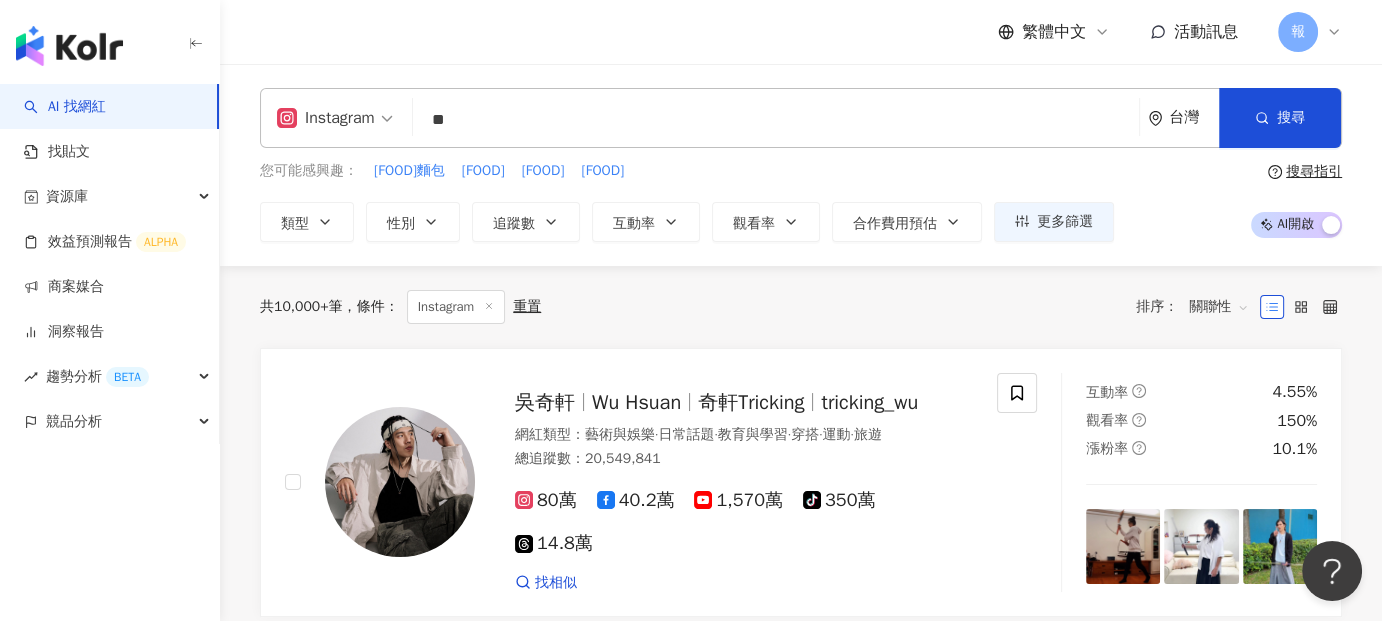 click on "您可能感興趣： [FOOD]麵包  [FOOD]  [FOOD]  雞胸絞肉自製[FOOD]  類型 性別 追蹤數 互動率 觀看率 合作費用預估  更多篩選 *****  -  ******* 不限 小型 奈米網紅 (<[NUMBER]) 微型網紅 ([NUMBER]-[NUMBER]) 小型網紅 ([NUMBER]-[NUMBER]) 中型 中小型網紅 ([NUMBER]-[NUMBER]) 中型網紅 ([NUMBER]-[NUMBER]) 中大型網紅 ([NUMBER]-[NUMBER]) 大型 大型網紅 ([NUMBER]-[NUMBER]) 百萬網紅 (>[NUMBER])" at bounding box center [687, 201] 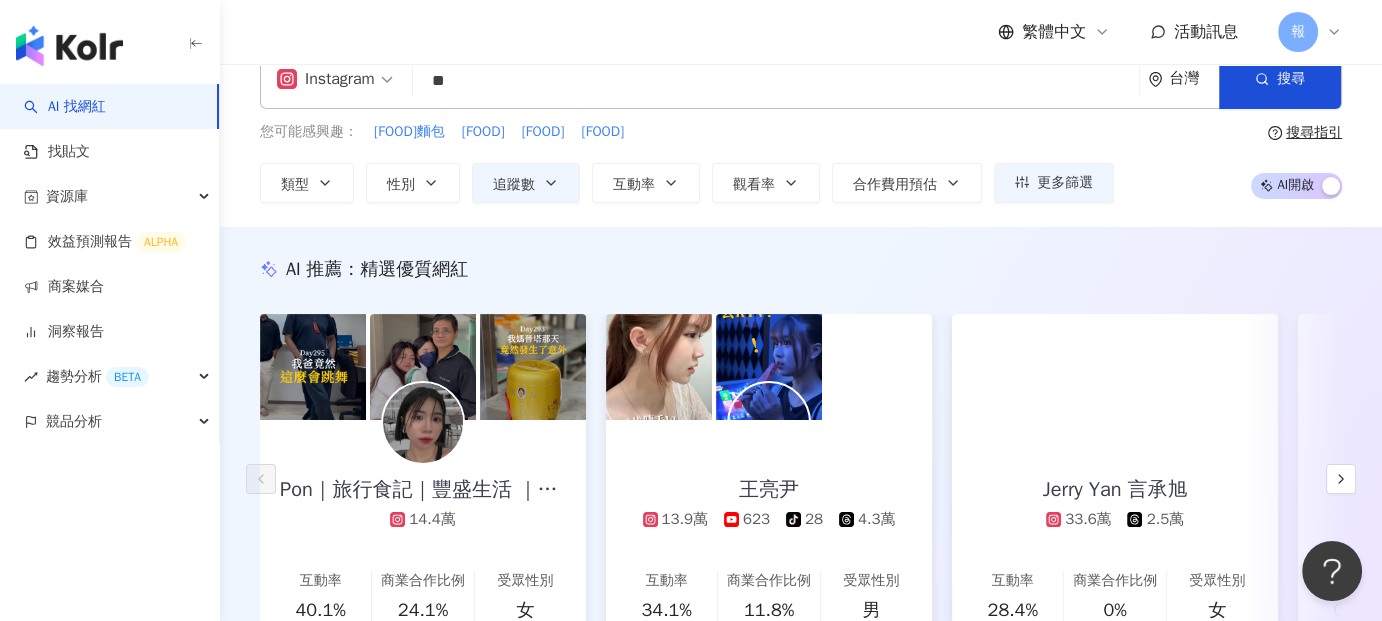 scroll, scrollTop: 0, scrollLeft: 0, axis: both 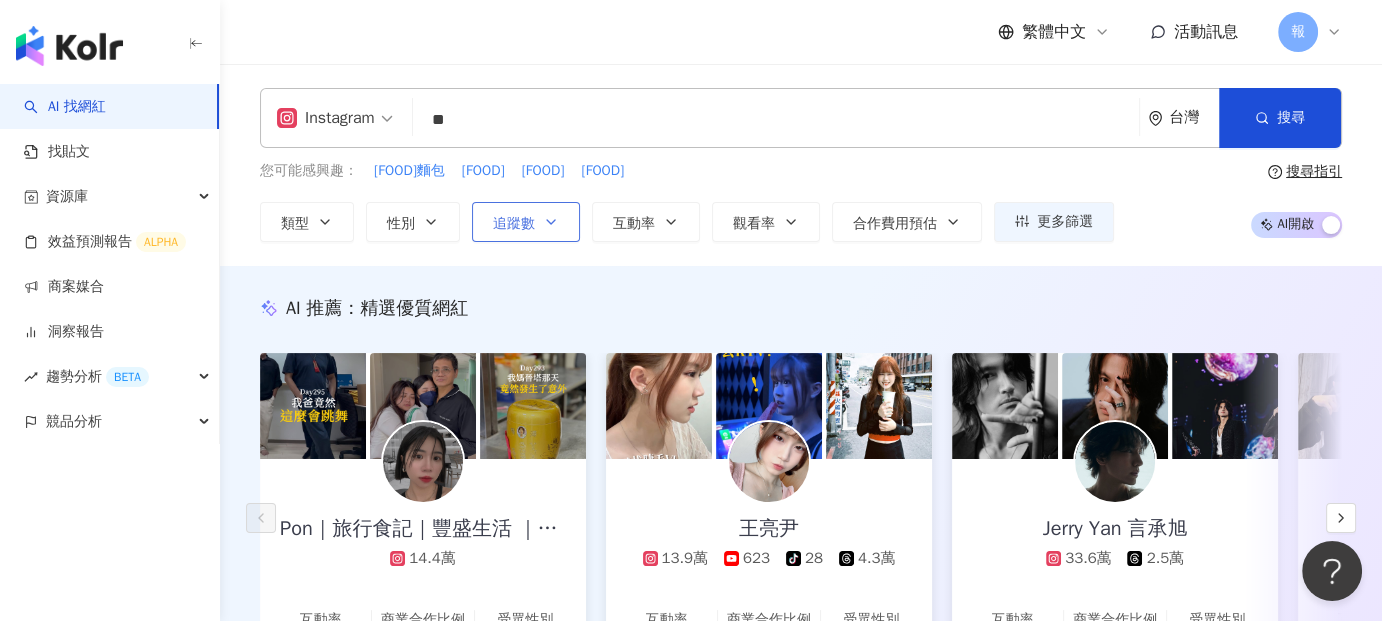 click on "追蹤數" at bounding box center [514, 224] 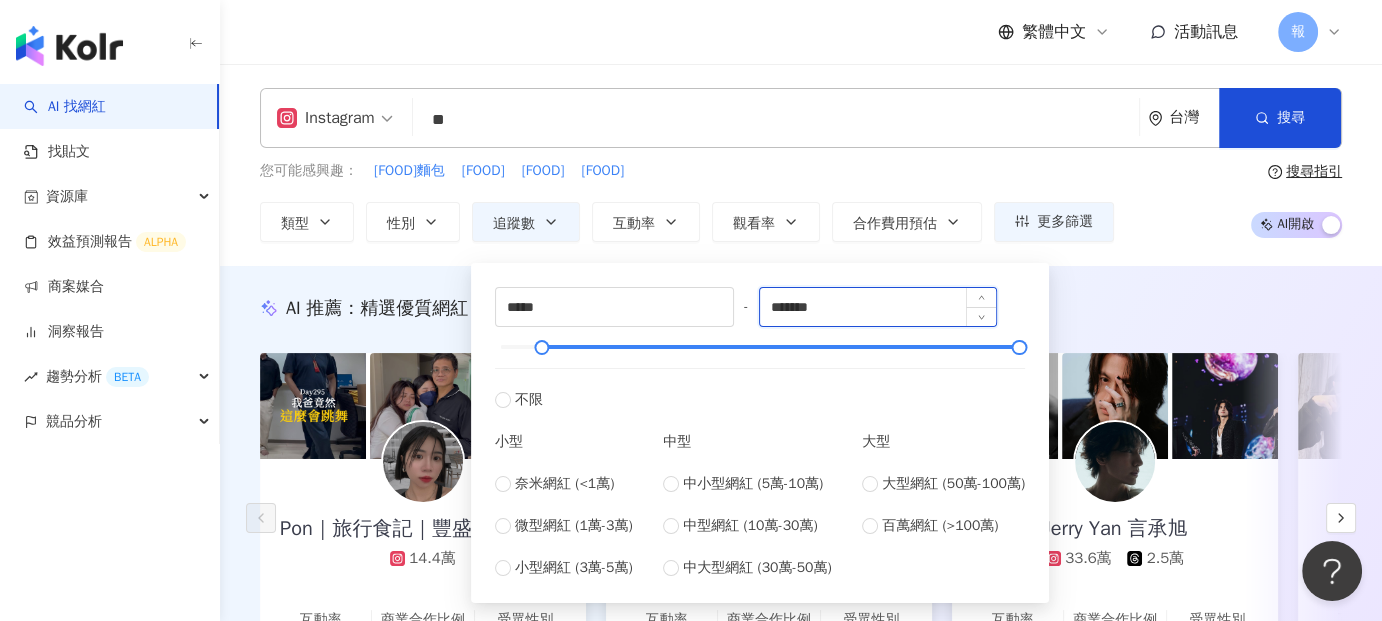 click on "*******" at bounding box center [878, 307] 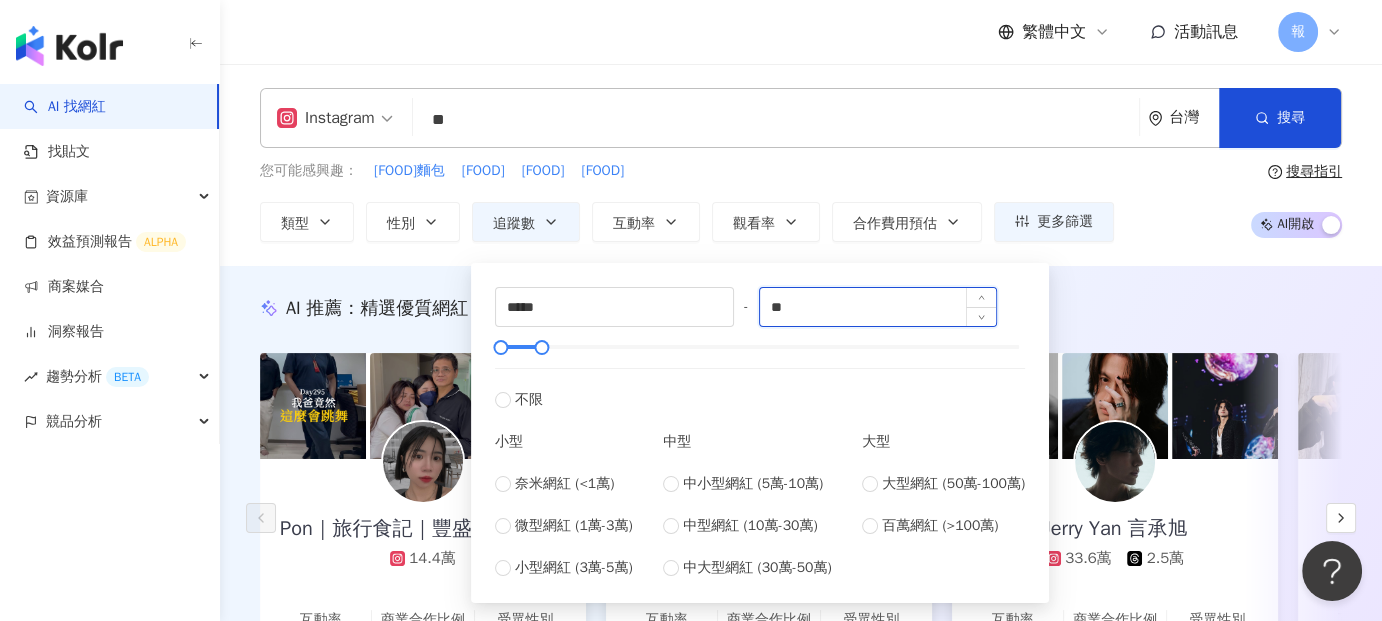 type on "*" 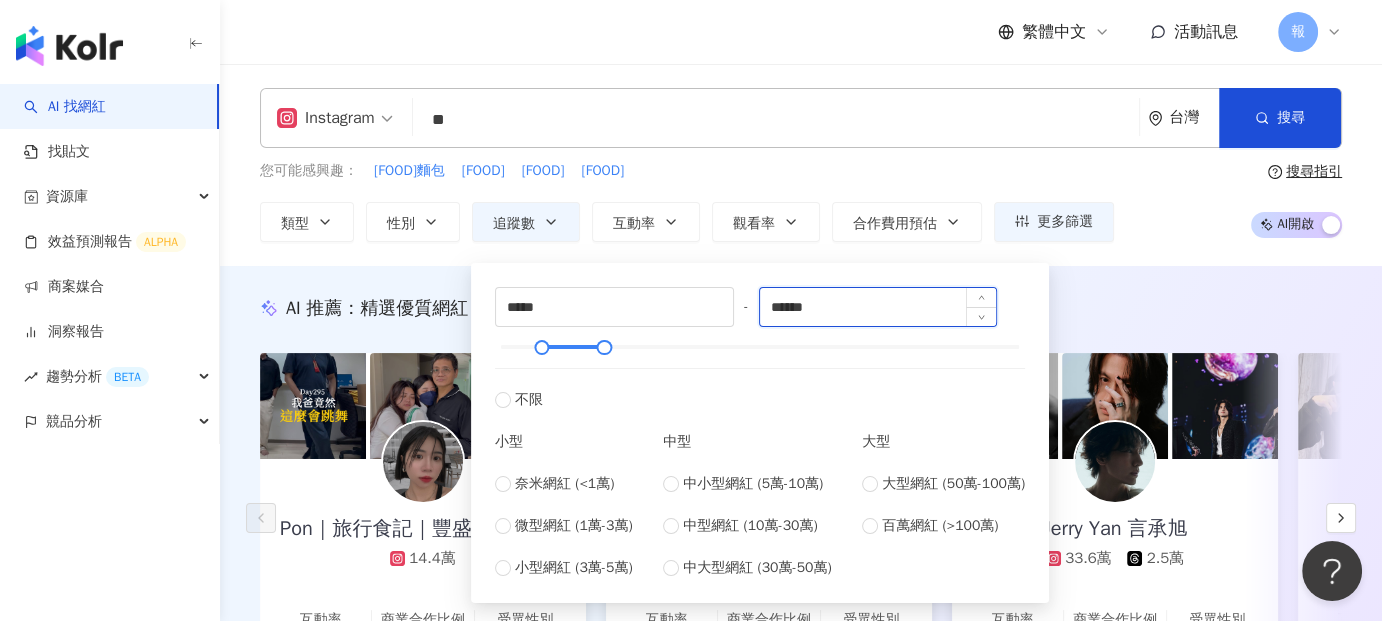 type on "******" 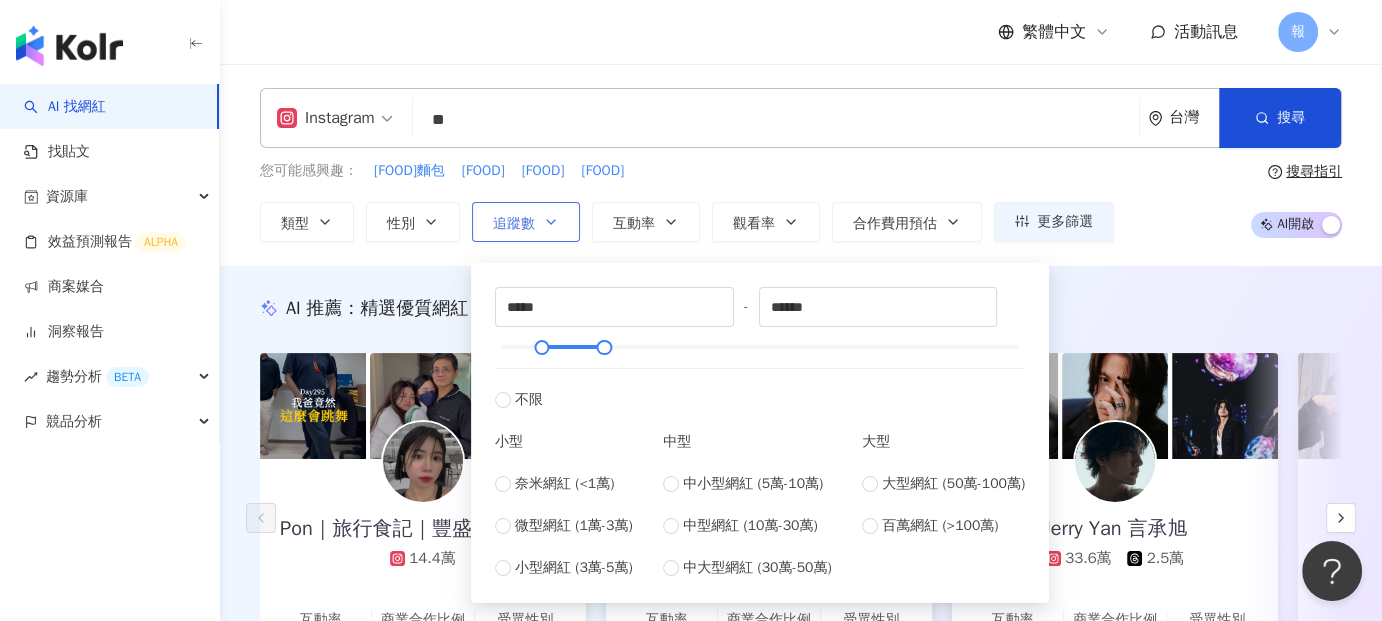 click on "追蹤數" at bounding box center (526, 222) 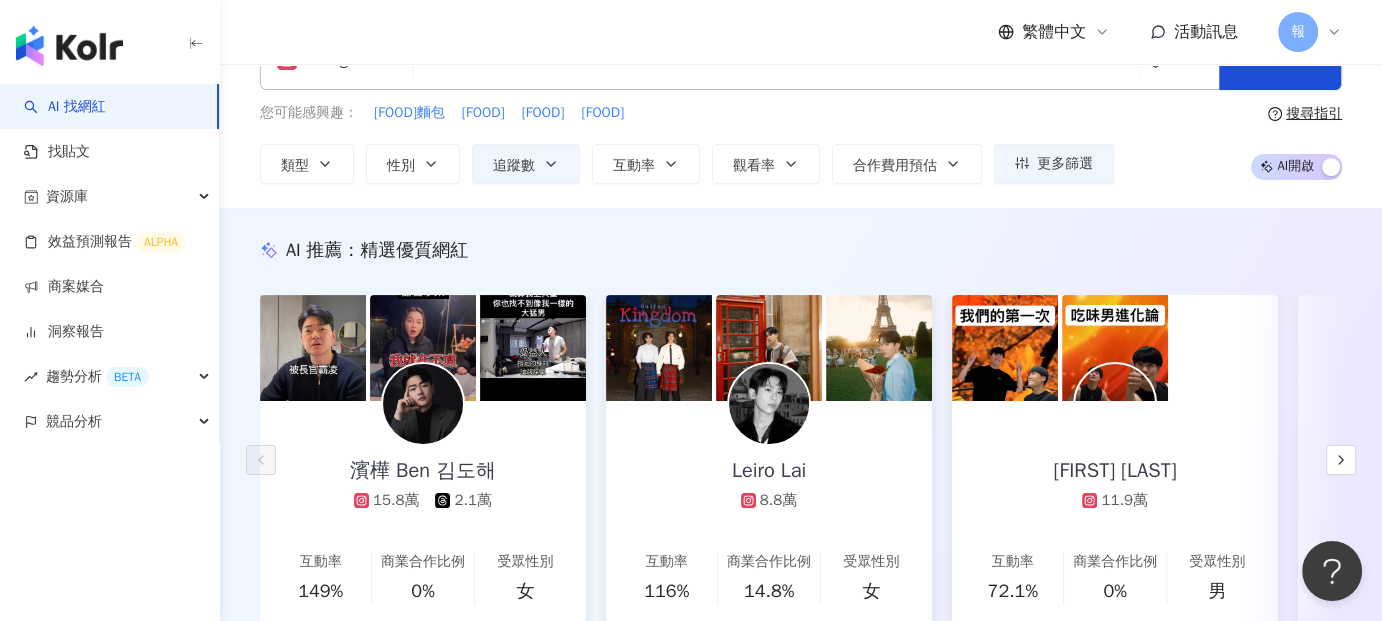 scroll, scrollTop: 0, scrollLeft: 0, axis: both 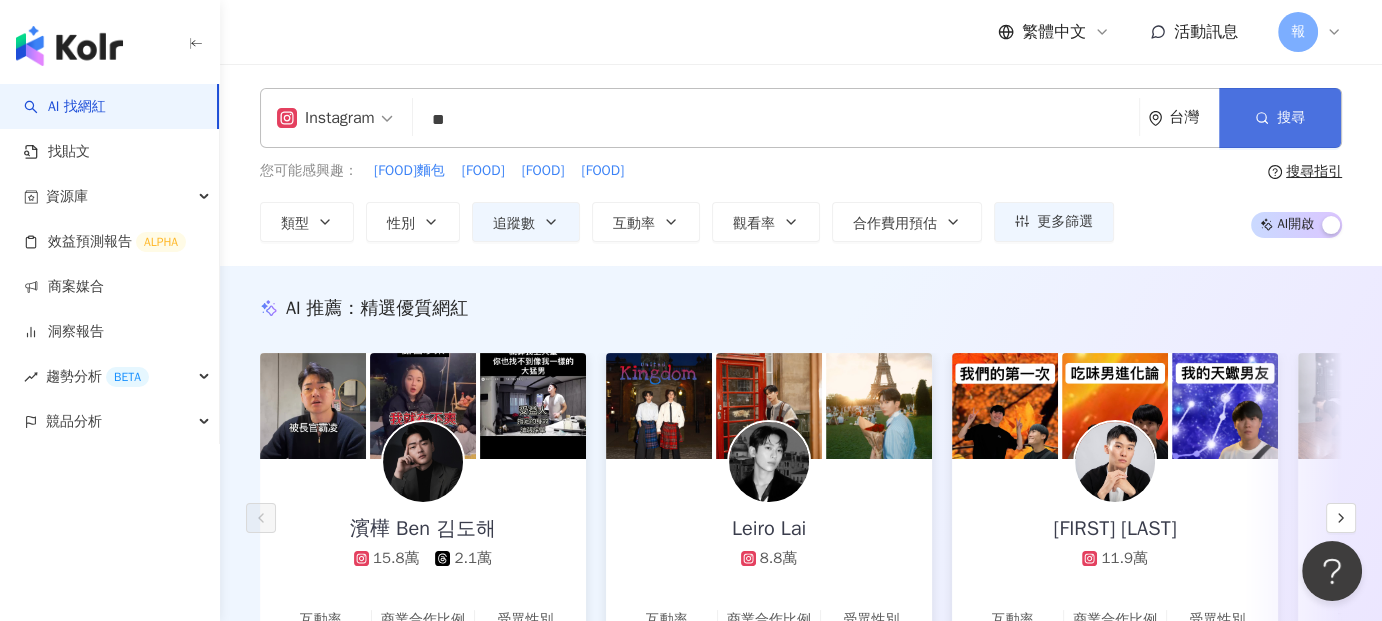 click on "搜尋" at bounding box center [1280, 118] 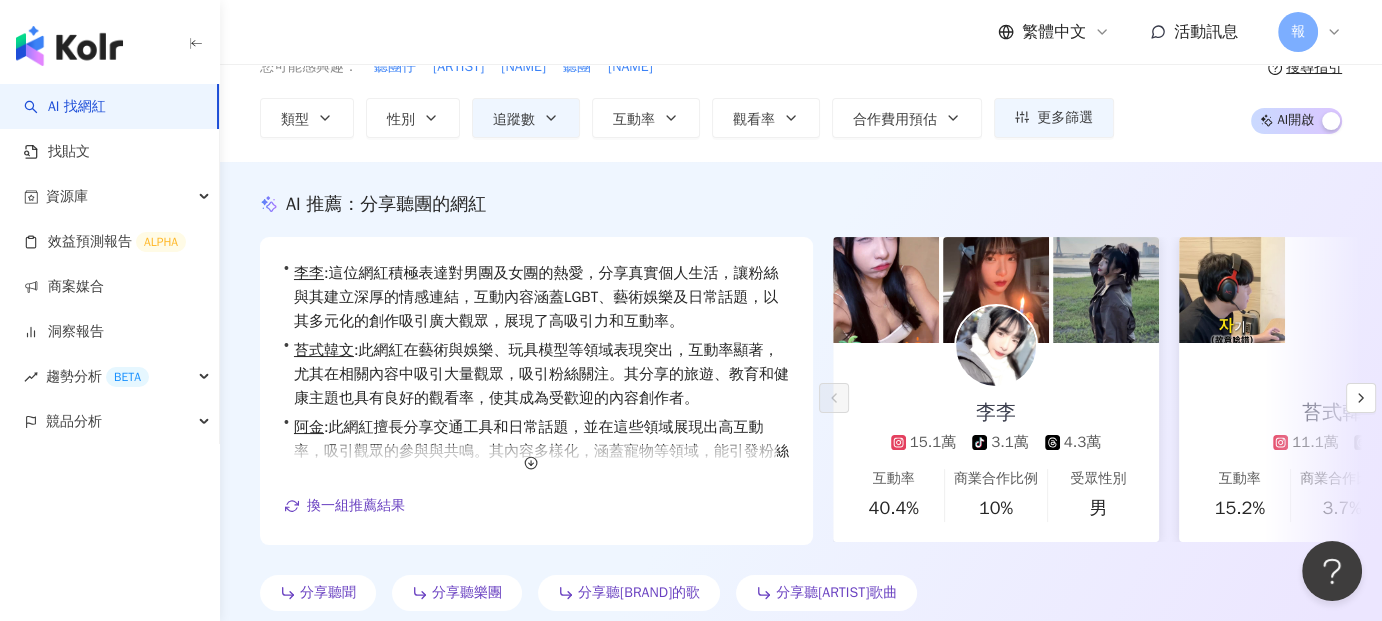 scroll, scrollTop: 106, scrollLeft: 0, axis: vertical 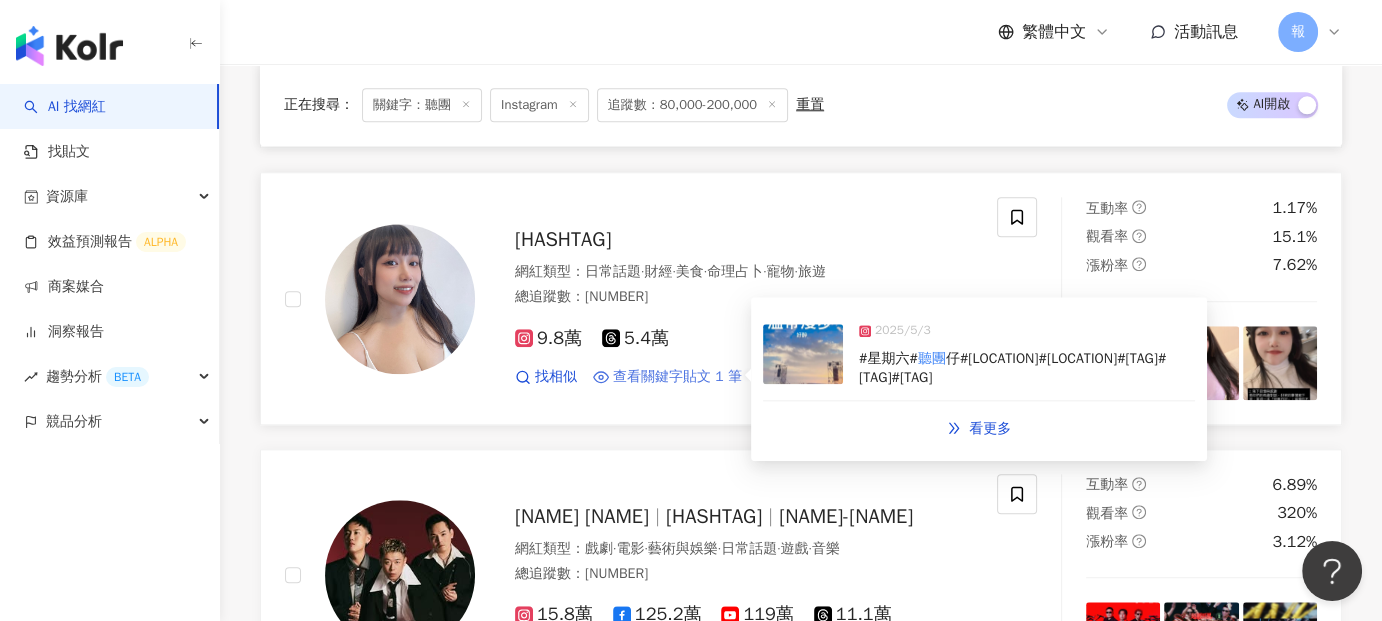 click on "查看關鍵字貼文 1 筆" at bounding box center [677, 377] 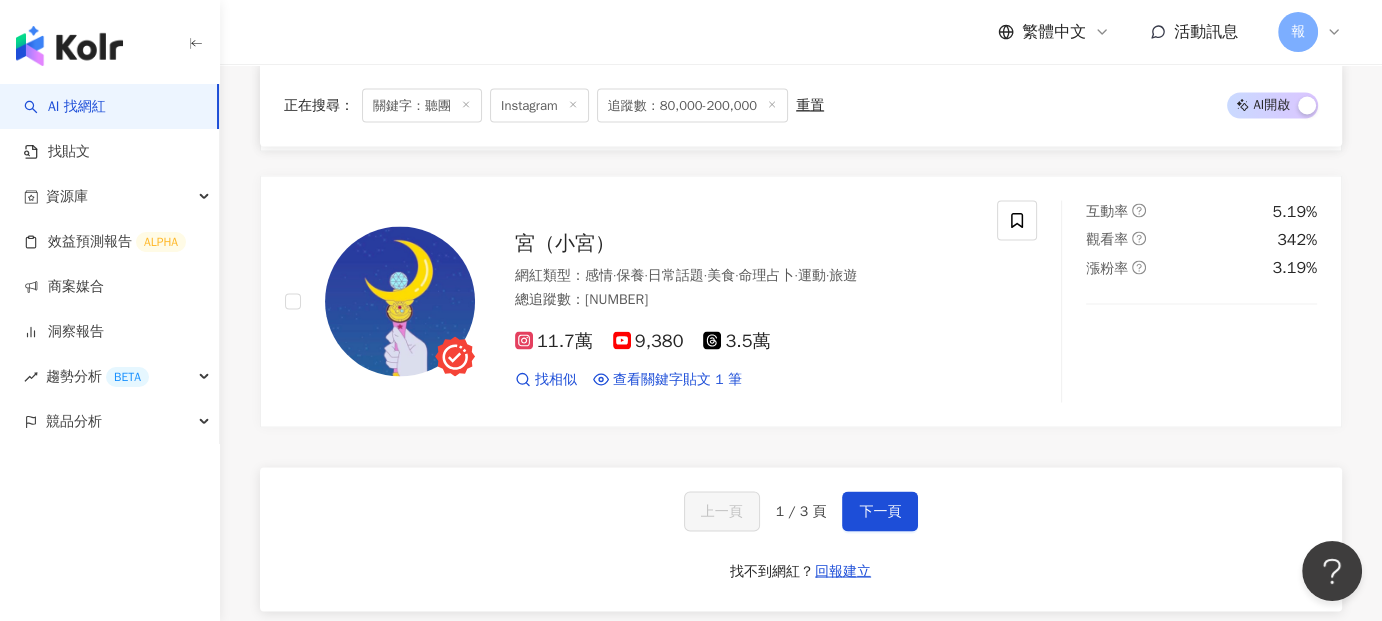 scroll, scrollTop: 3695, scrollLeft: 0, axis: vertical 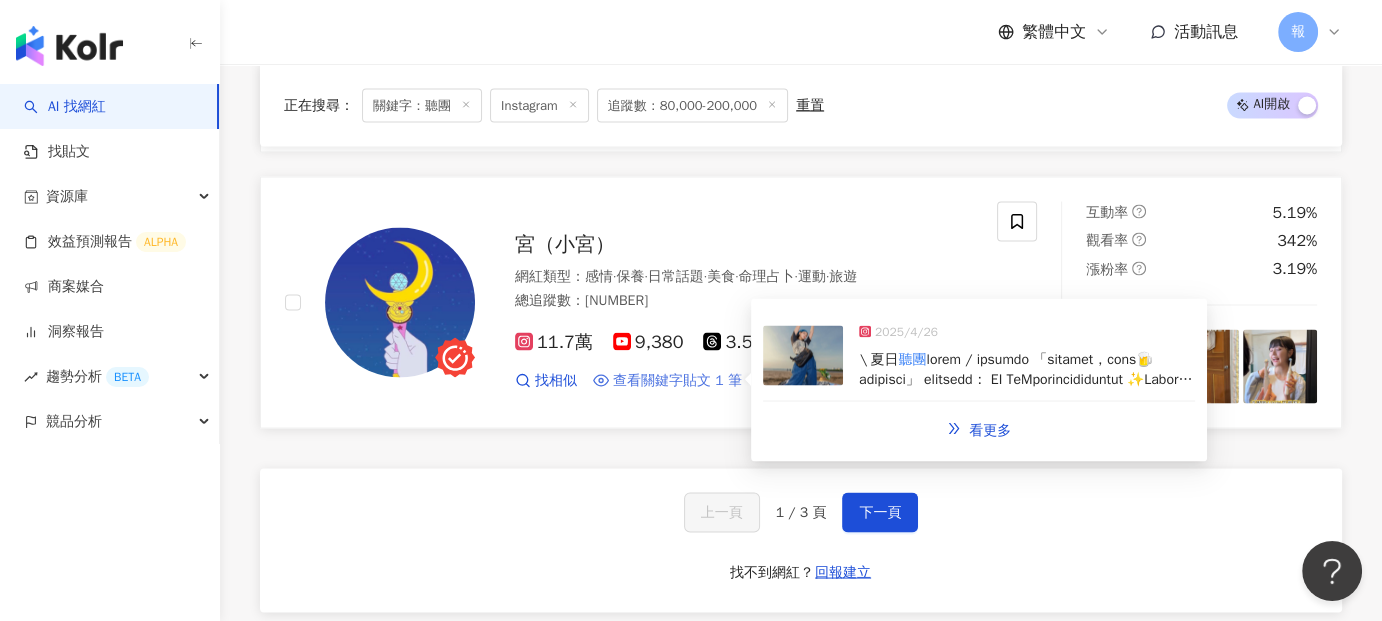click on "查看關鍵字貼文 1 筆" at bounding box center (667, 380) 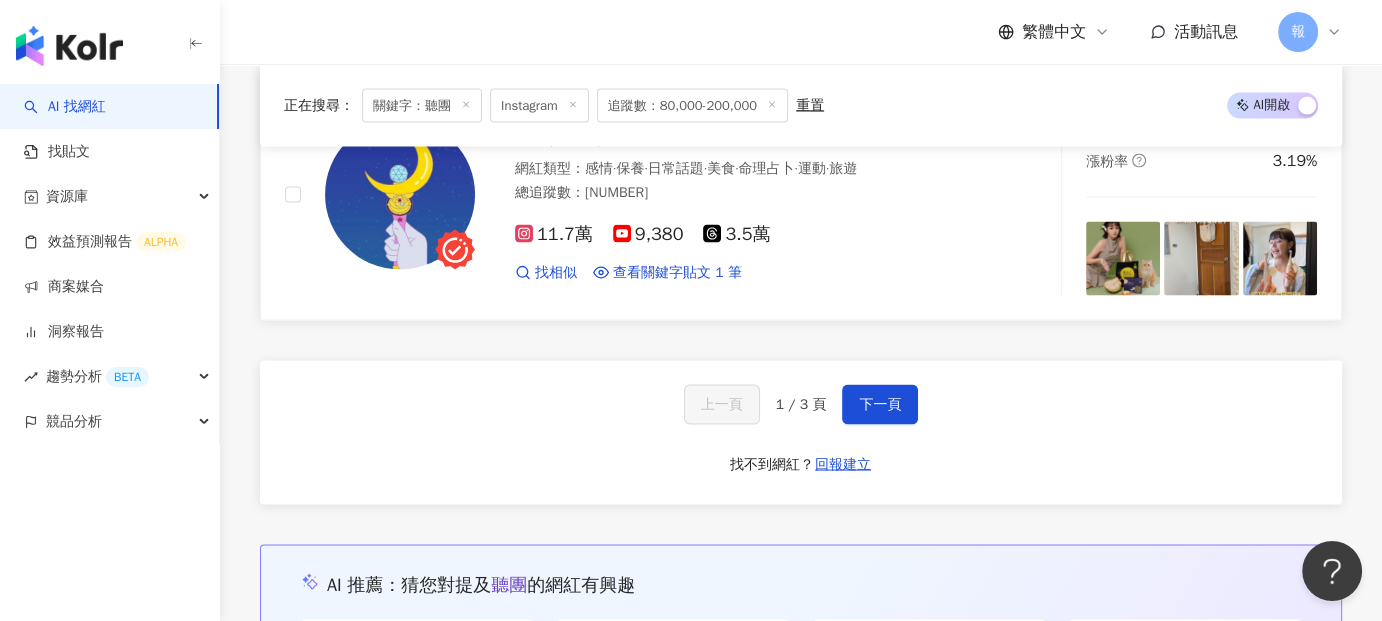 scroll, scrollTop: 3804, scrollLeft: 0, axis: vertical 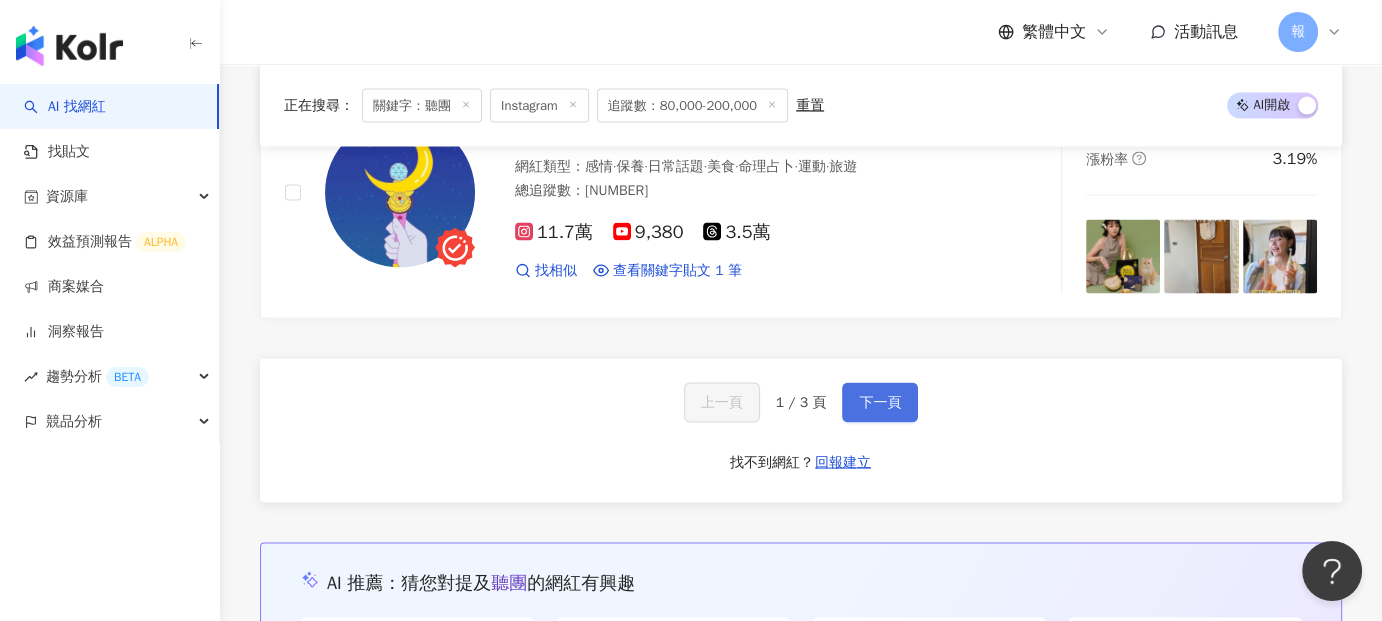 click on "下一頁" at bounding box center [880, 403] 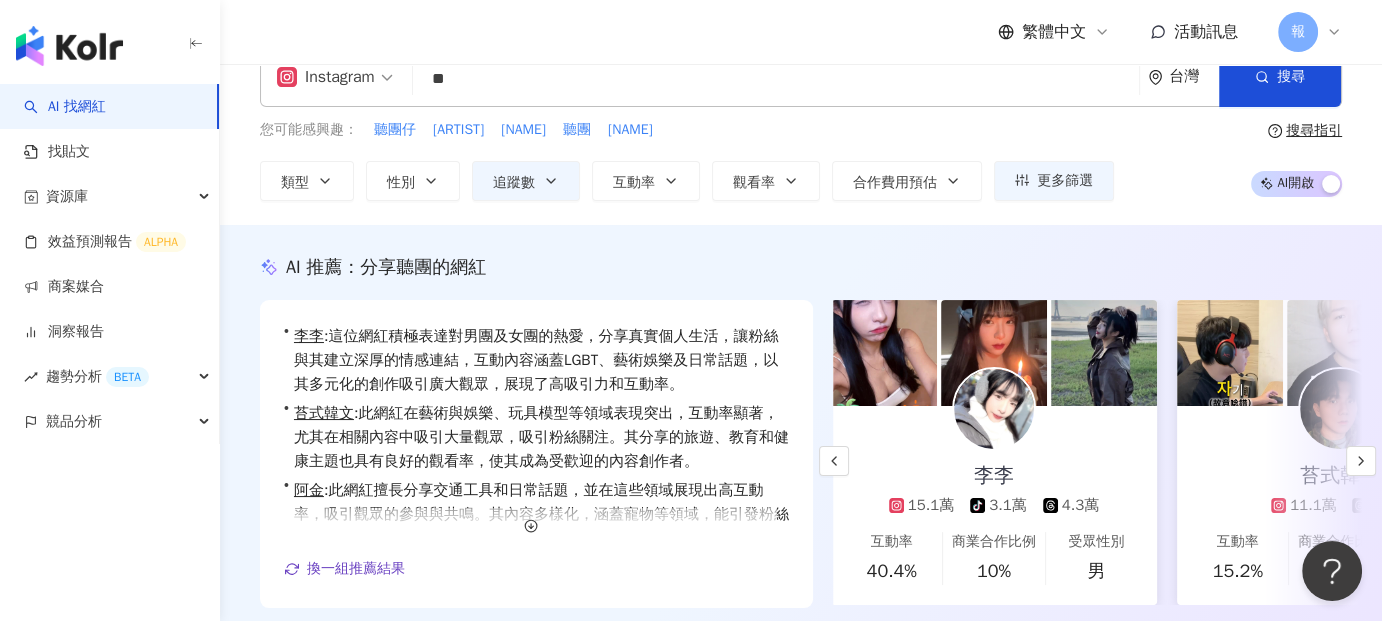 scroll, scrollTop: 0, scrollLeft: 0, axis: both 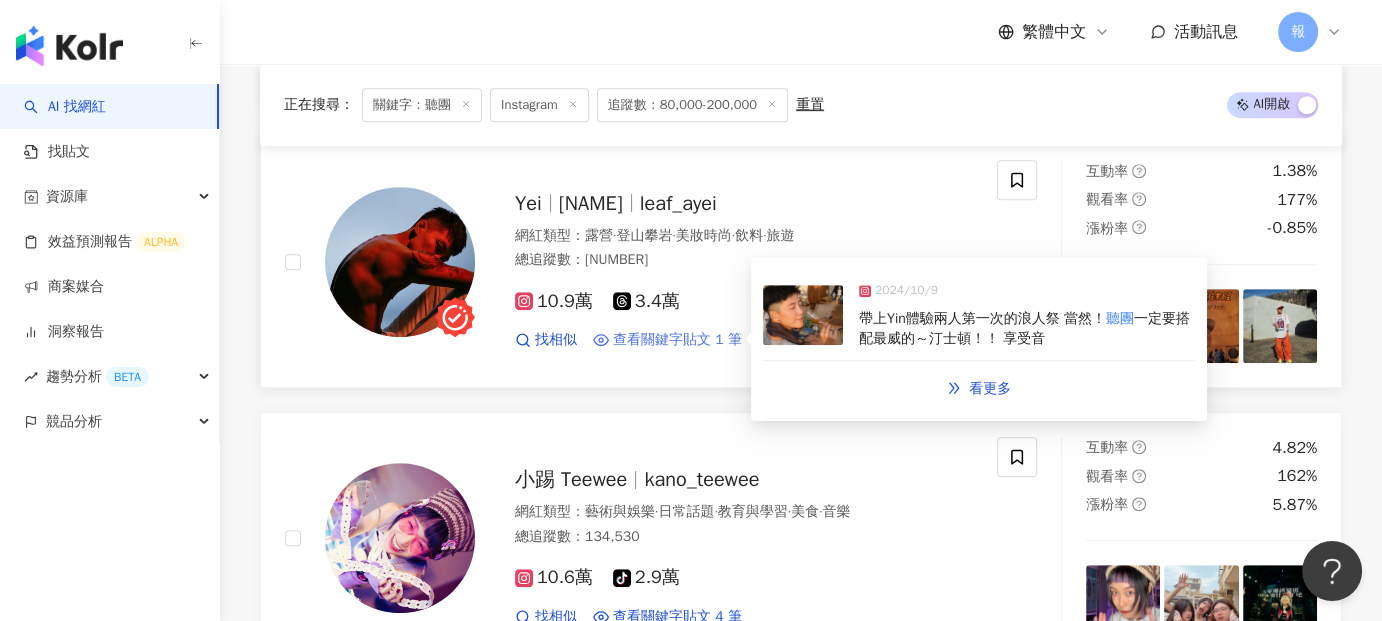 click on "查看關鍵字貼文 1 筆" at bounding box center [677, 340] 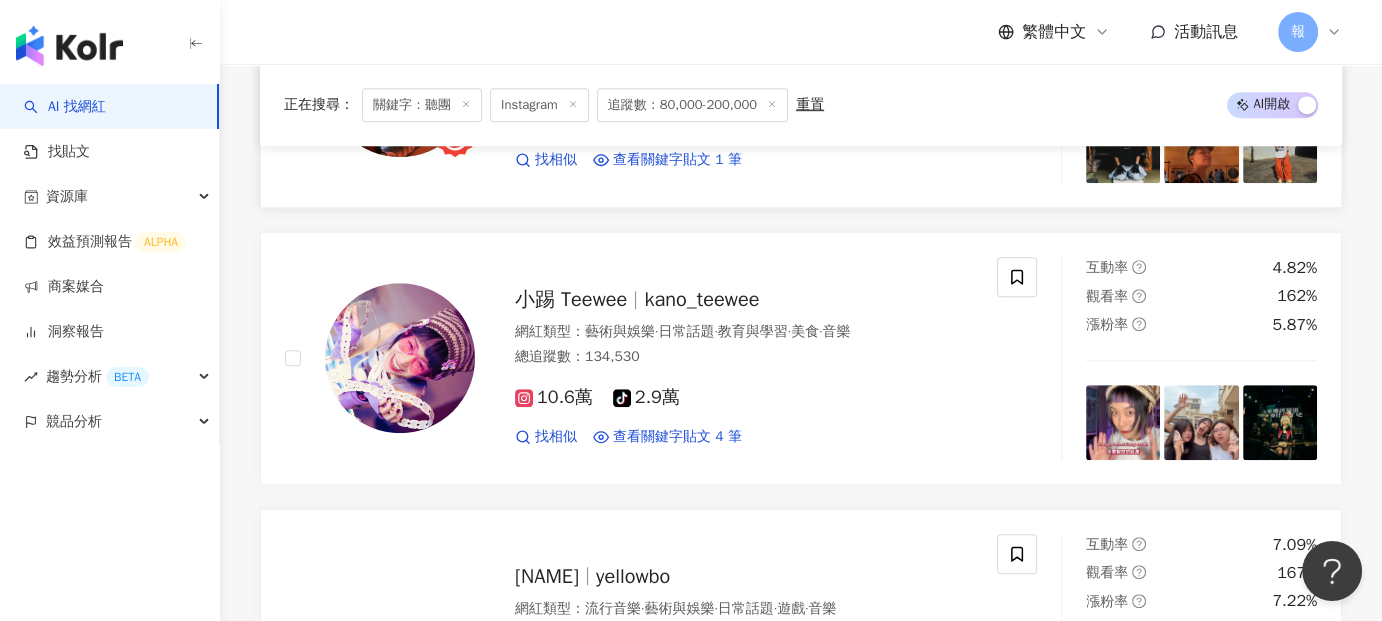 scroll, scrollTop: 1170, scrollLeft: 0, axis: vertical 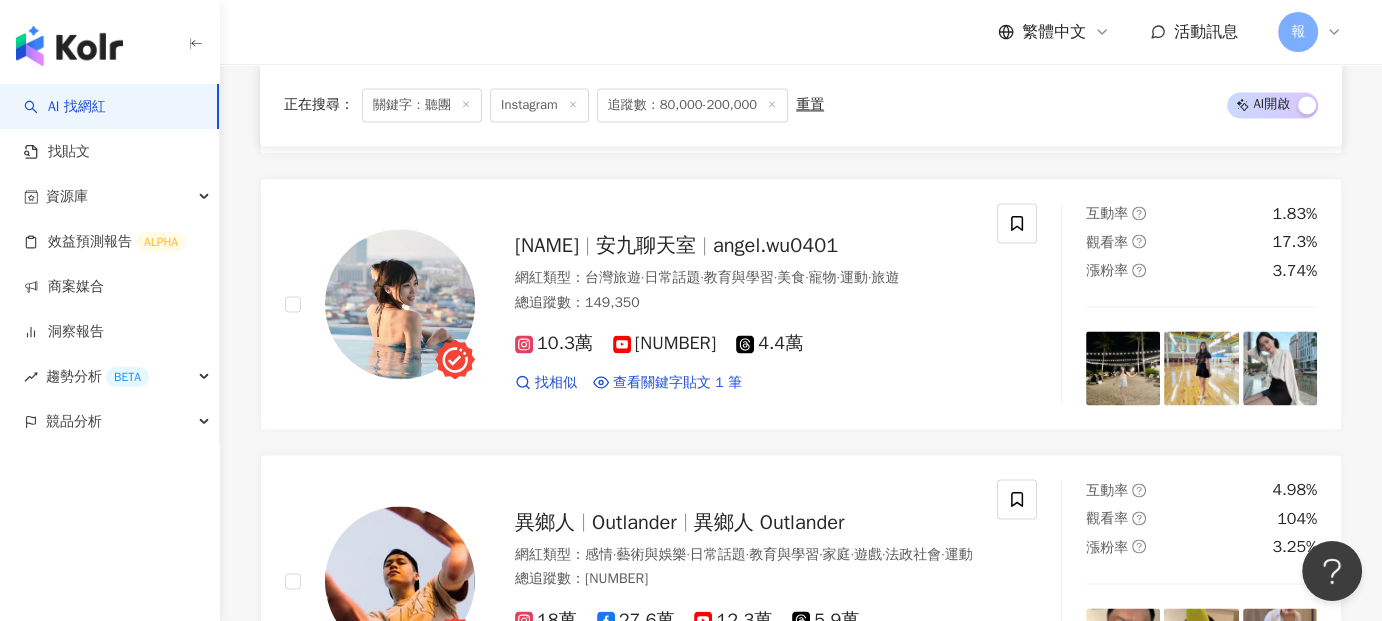 drag, startPoint x: 641, startPoint y: 248, endPoint x: 587, endPoint y: 448, distance: 207.16177 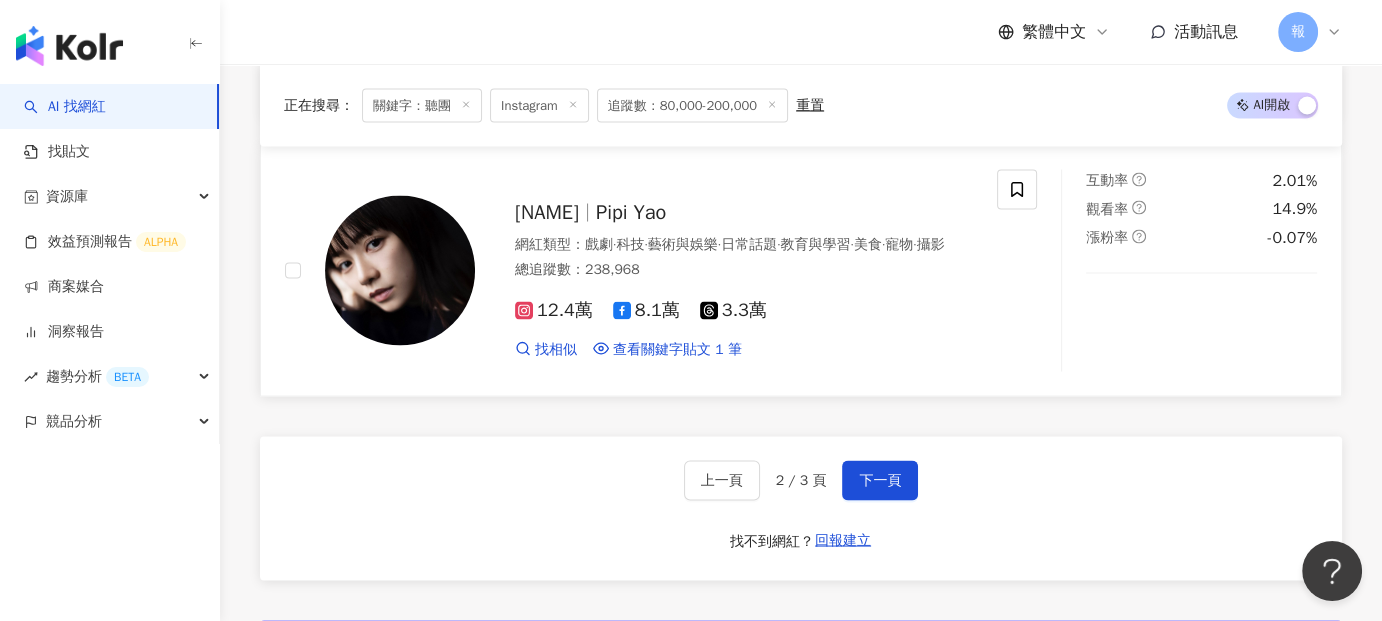 scroll, scrollTop: 3727, scrollLeft: 0, axis: vertical 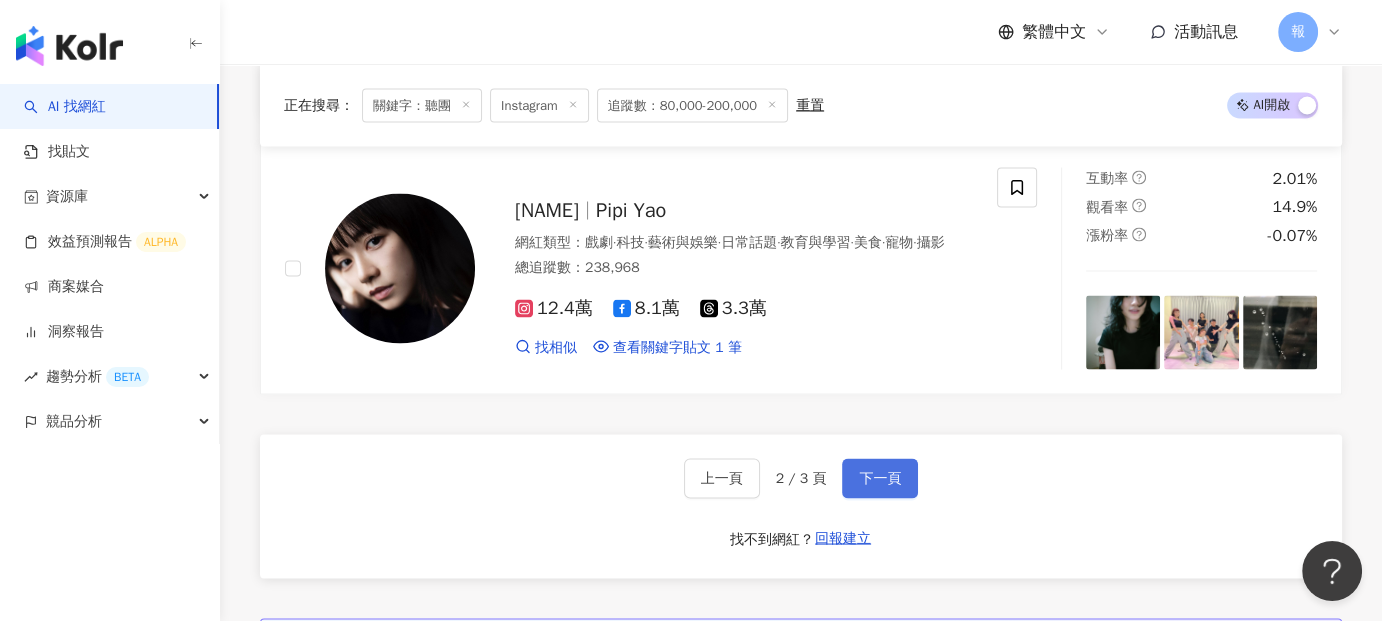 click on "下一頁" at bounding box center [880, 478] 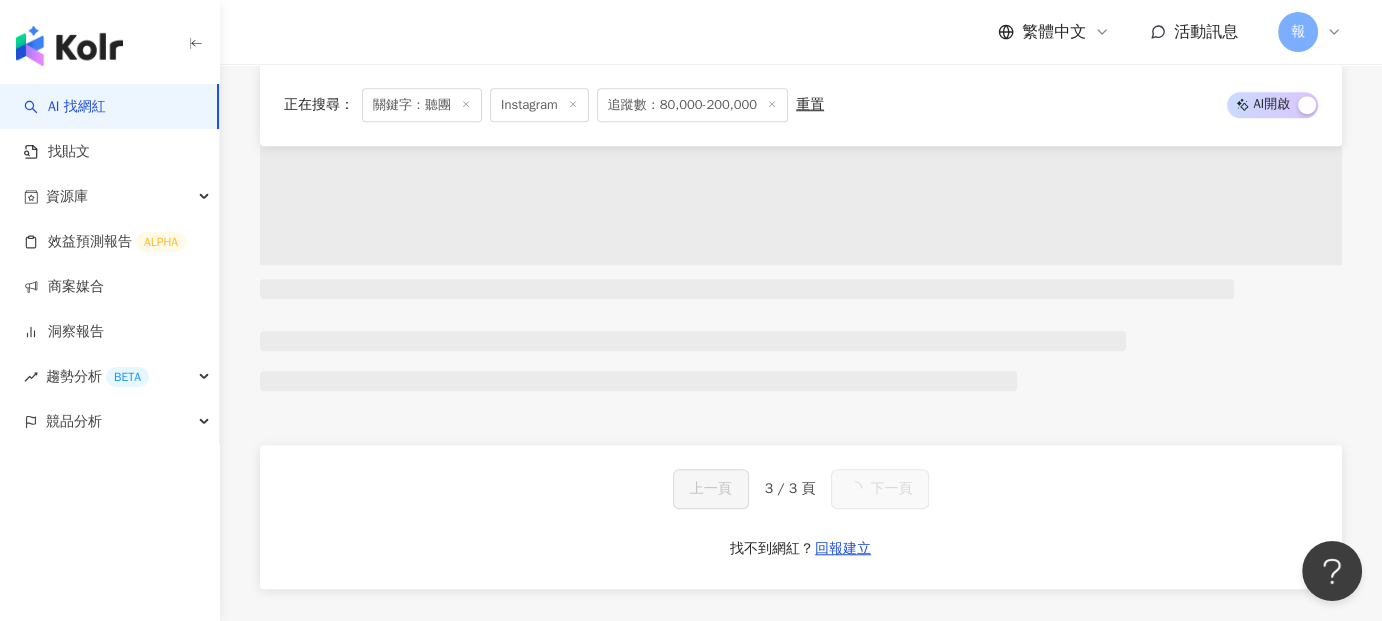 scroll, scrollTop: 685, scrollLeft: 0, axis: vertical 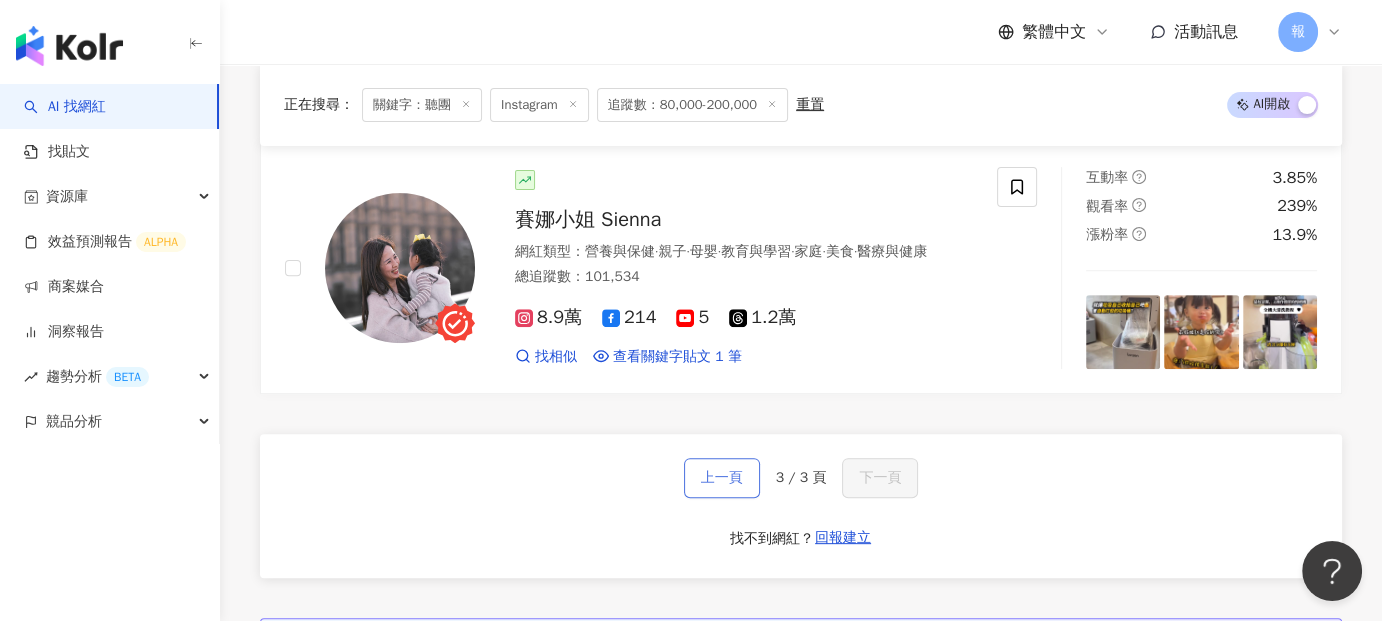 click on "上一頁" at bounding box center [722, 478] 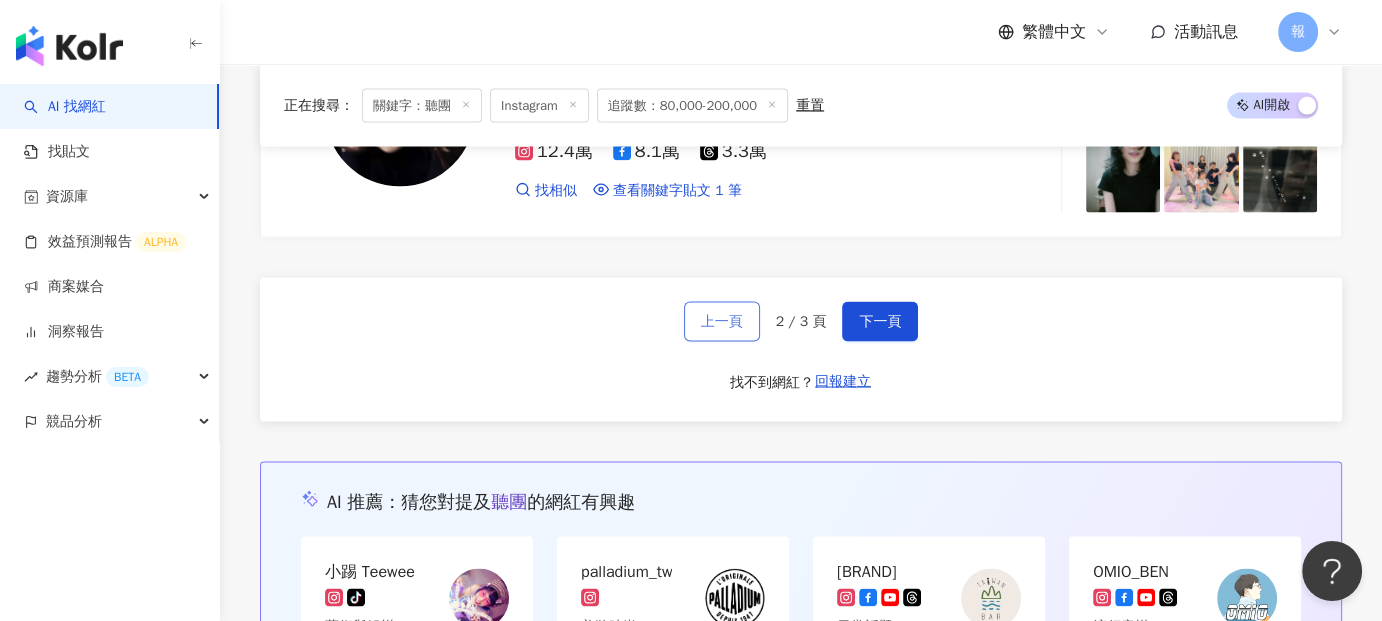 scroll, scrollTop: 3662, scrollLeft: 0, axis: vertical 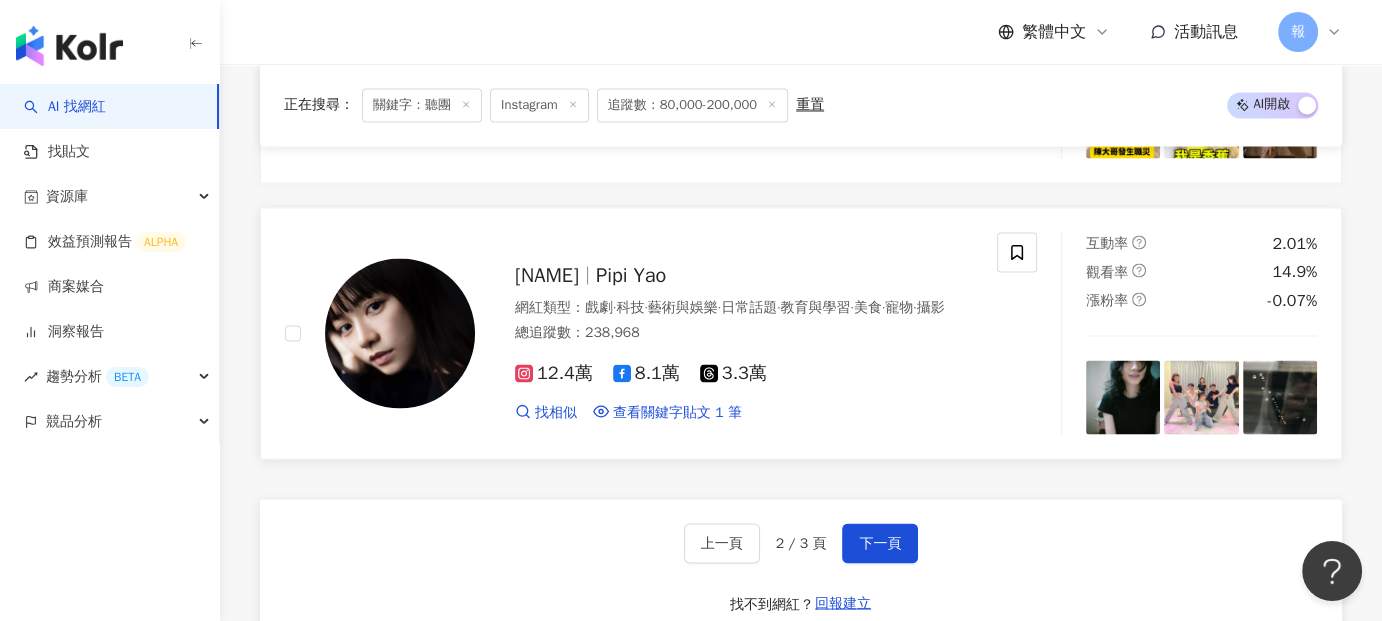 click on "Pipi Yao" at bounding box center [631, 274] 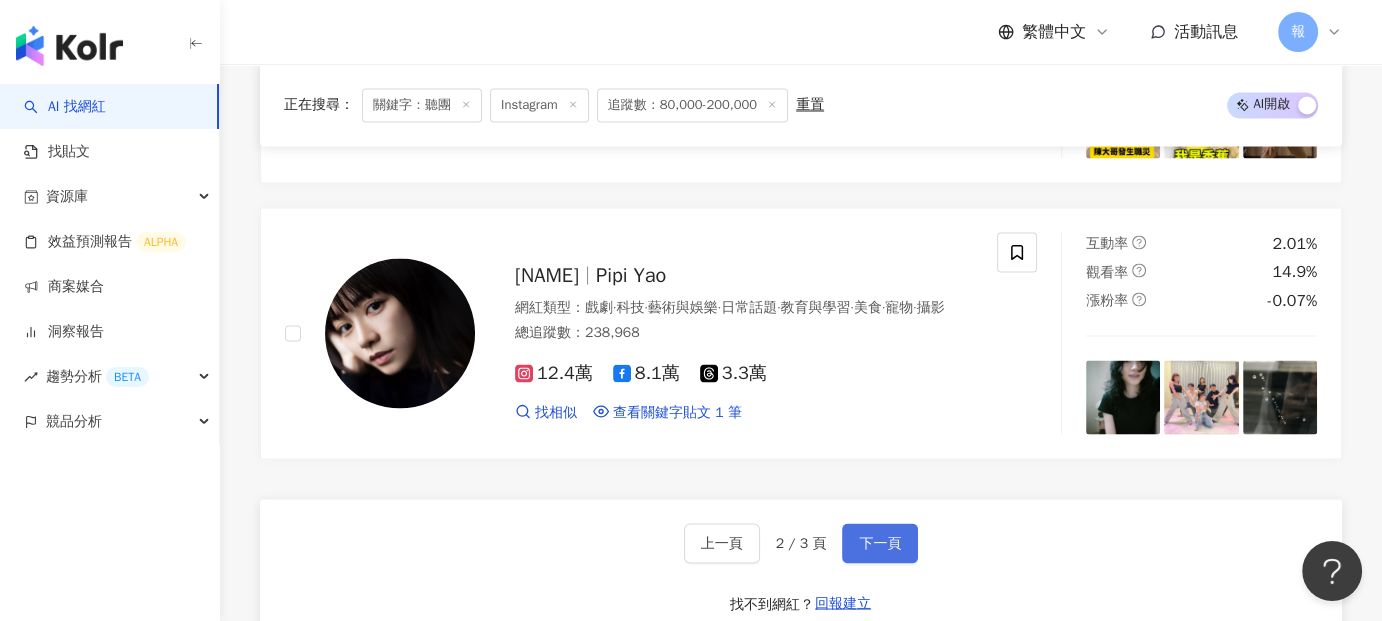 click on "下一頁" at bounding box center (880, 543) 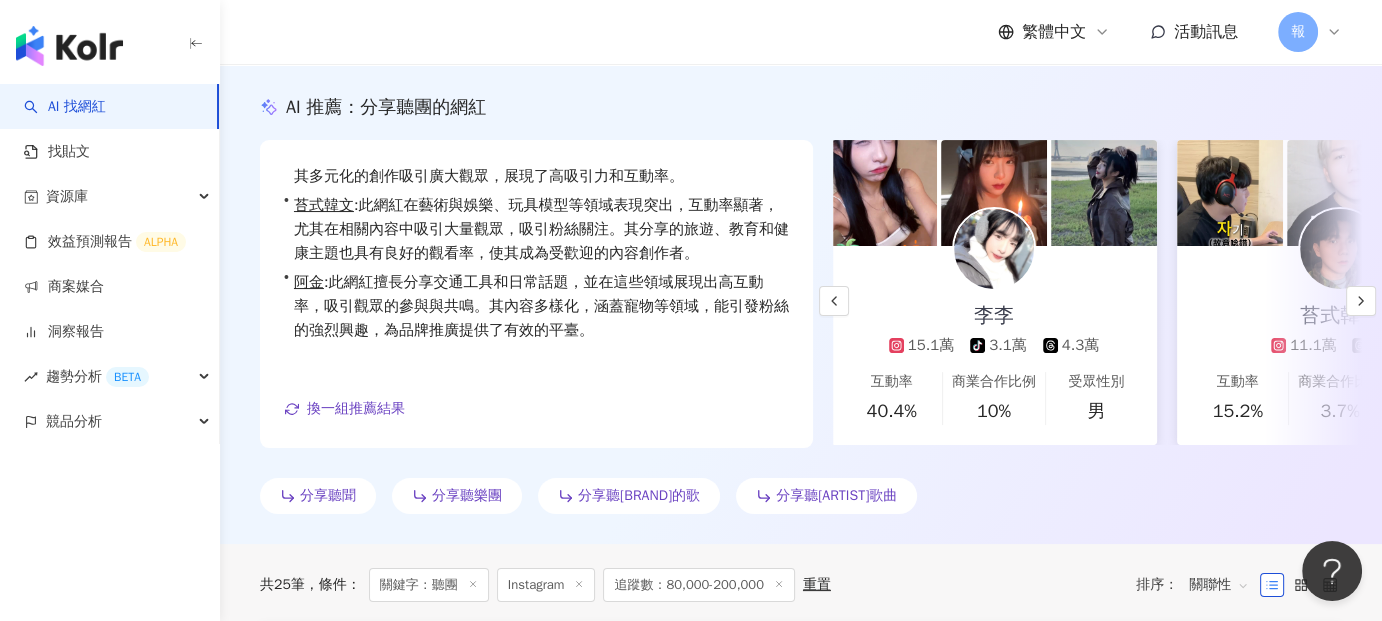 scroll, scrollTop: 200, scrollLeft: 0, axis: vertical 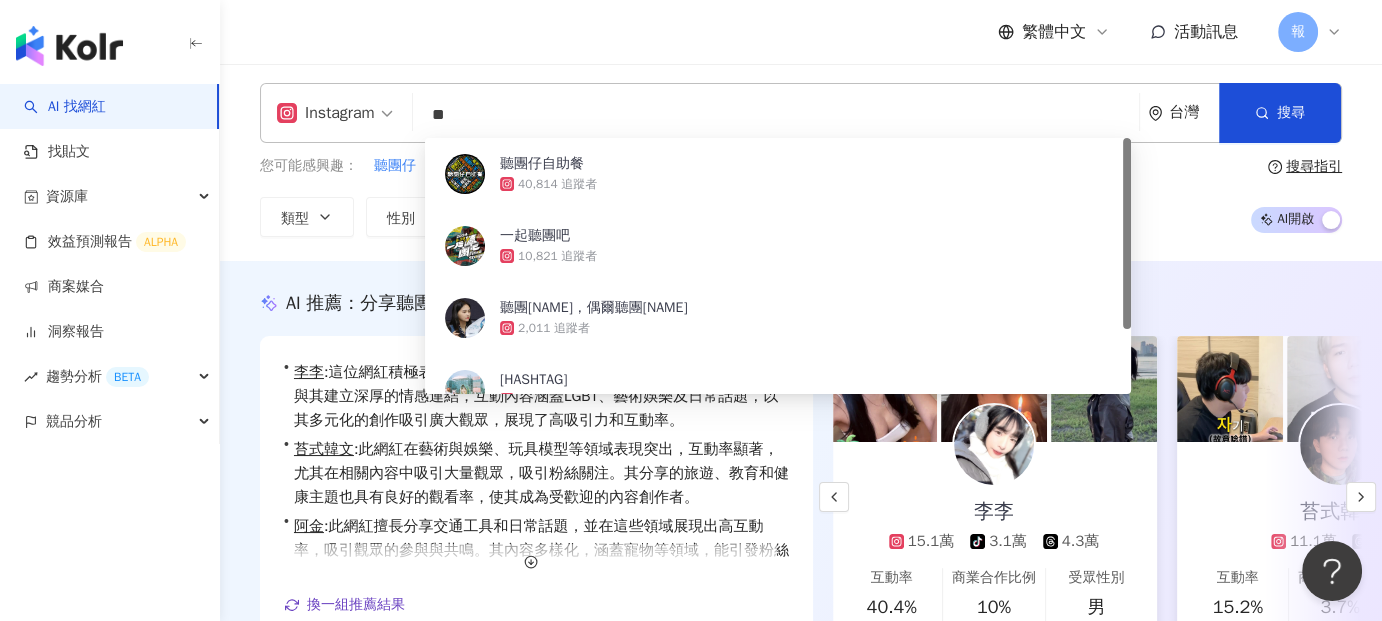click on "**" at bounding box center (776, 115) 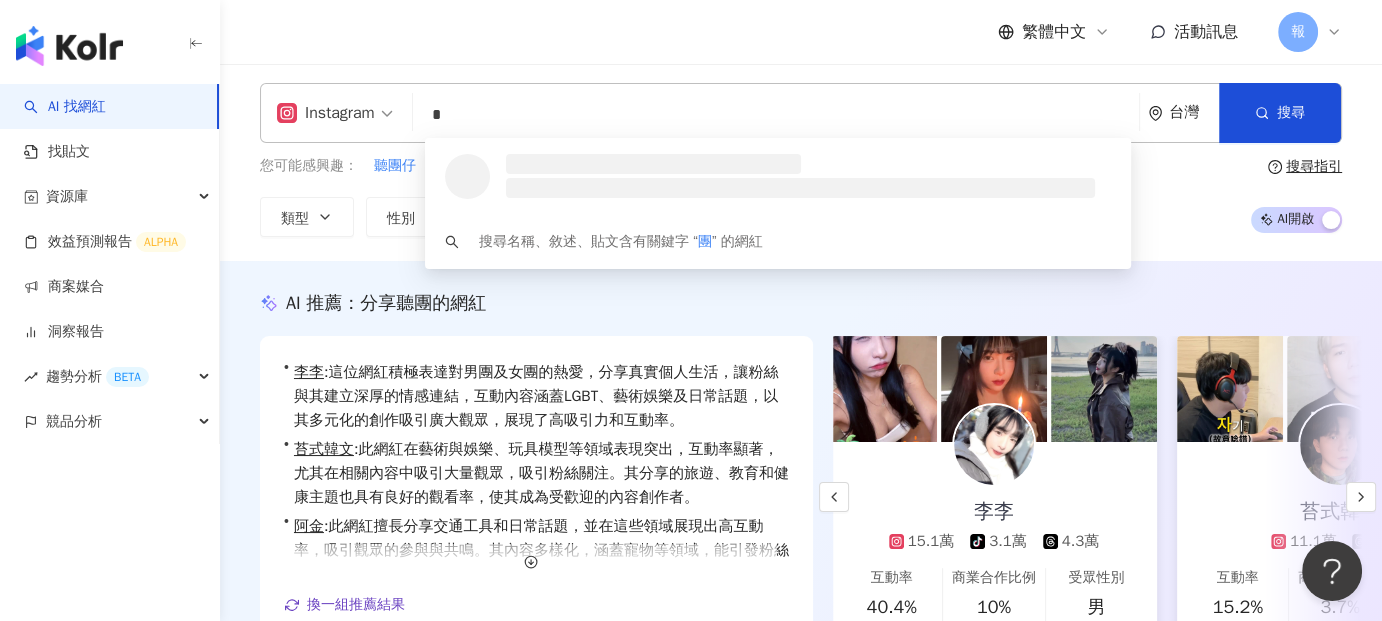 click on "*" at bounding box center [776, 115] 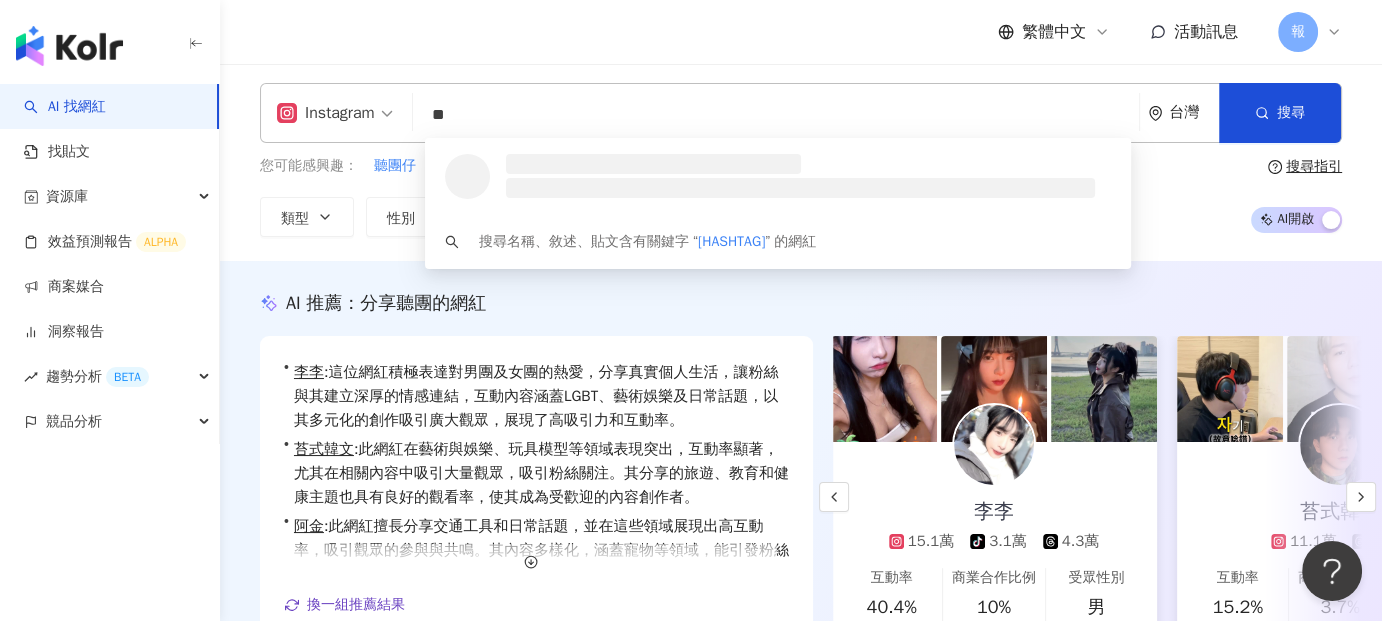 type on "*" 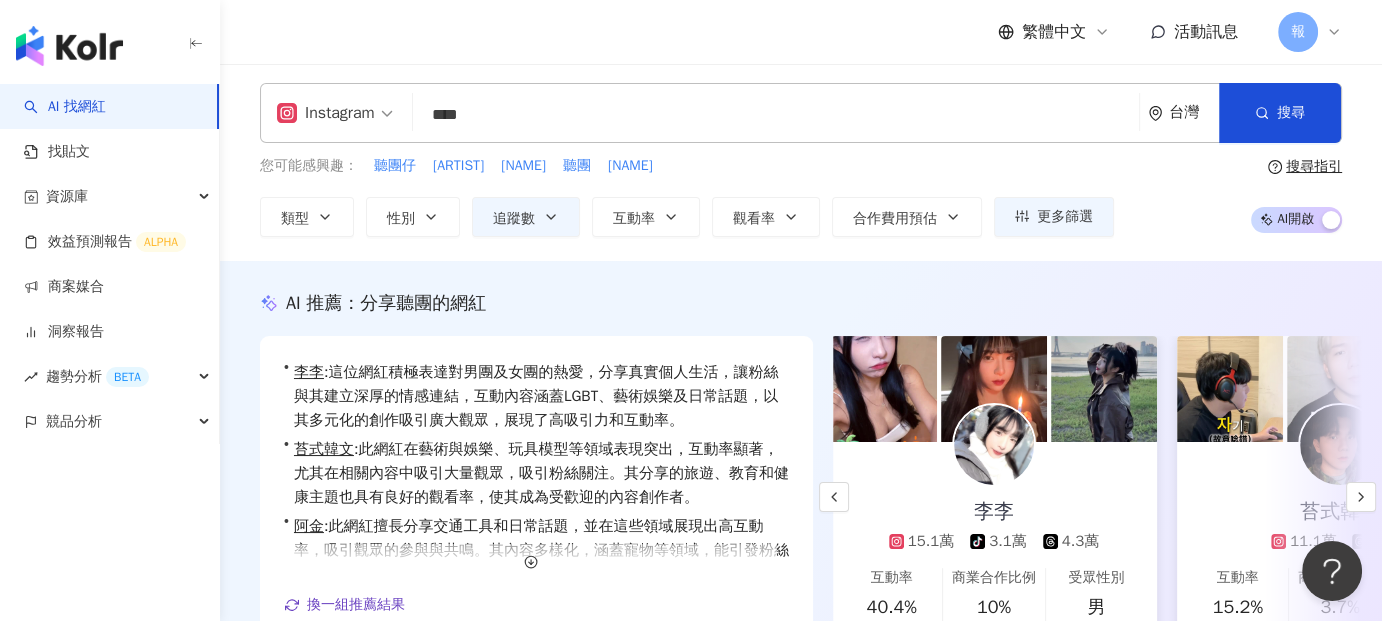 type on "****" 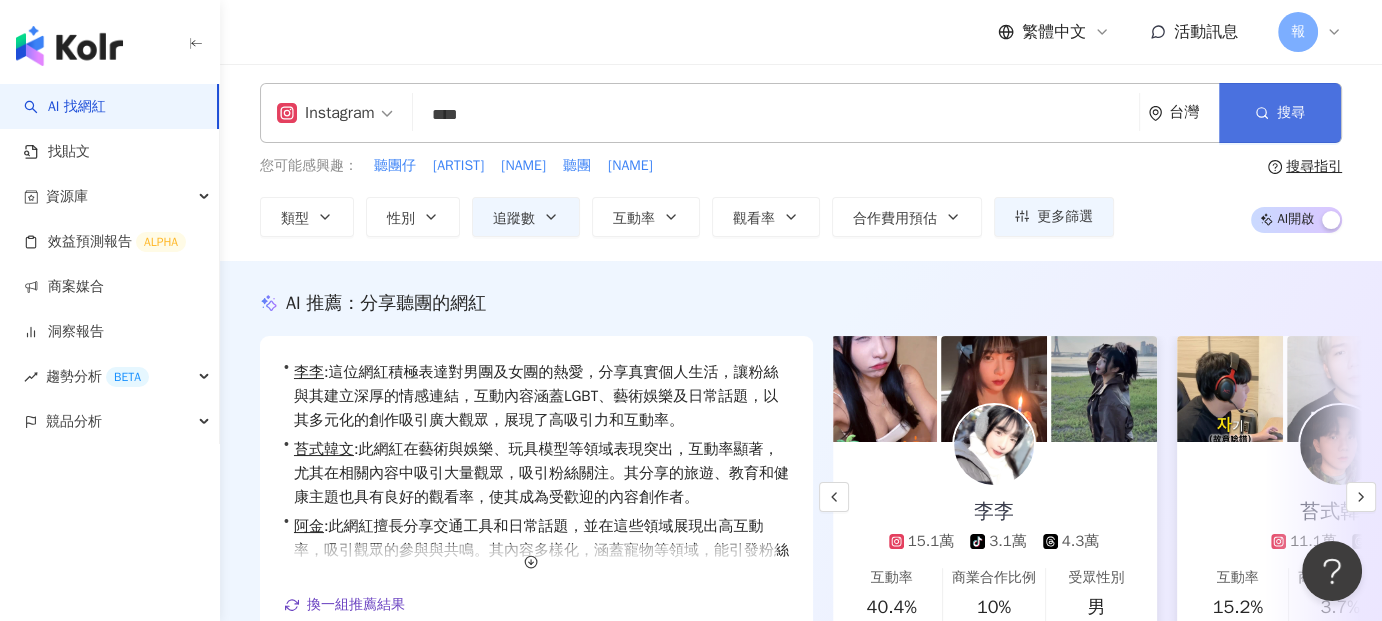 click on "搜尋" at bounding box center (1280, 113) 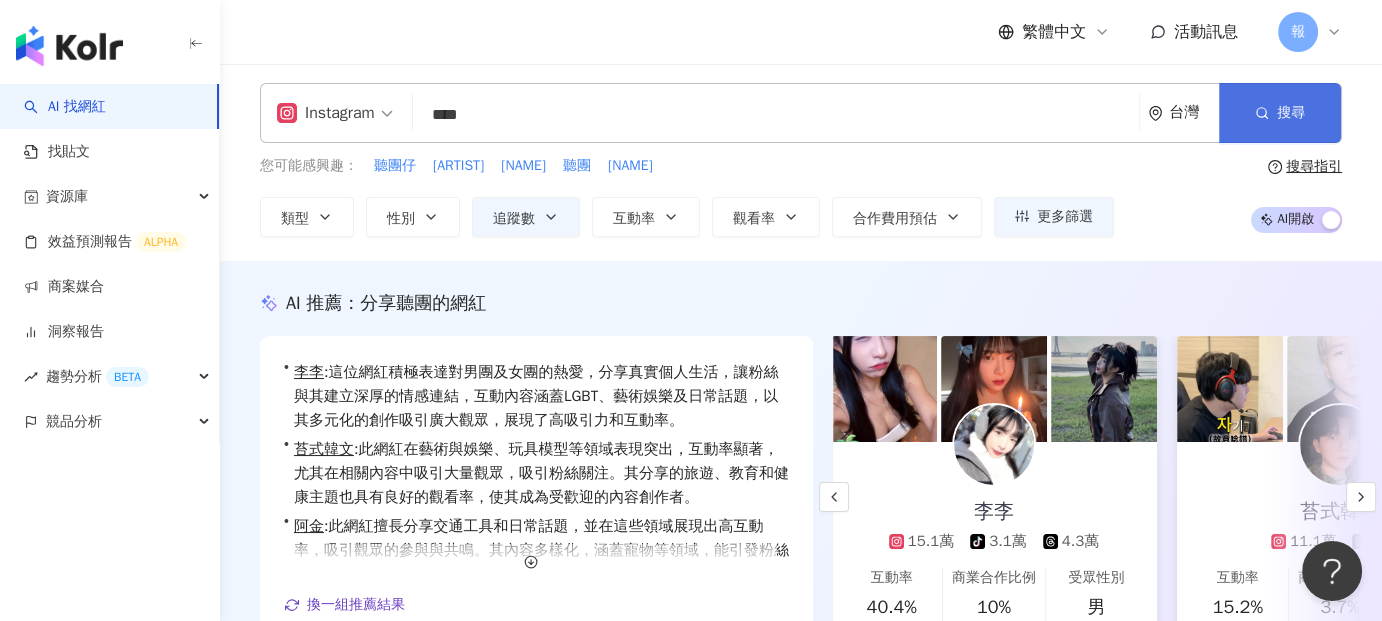 click at bounding box center (1262, 112) 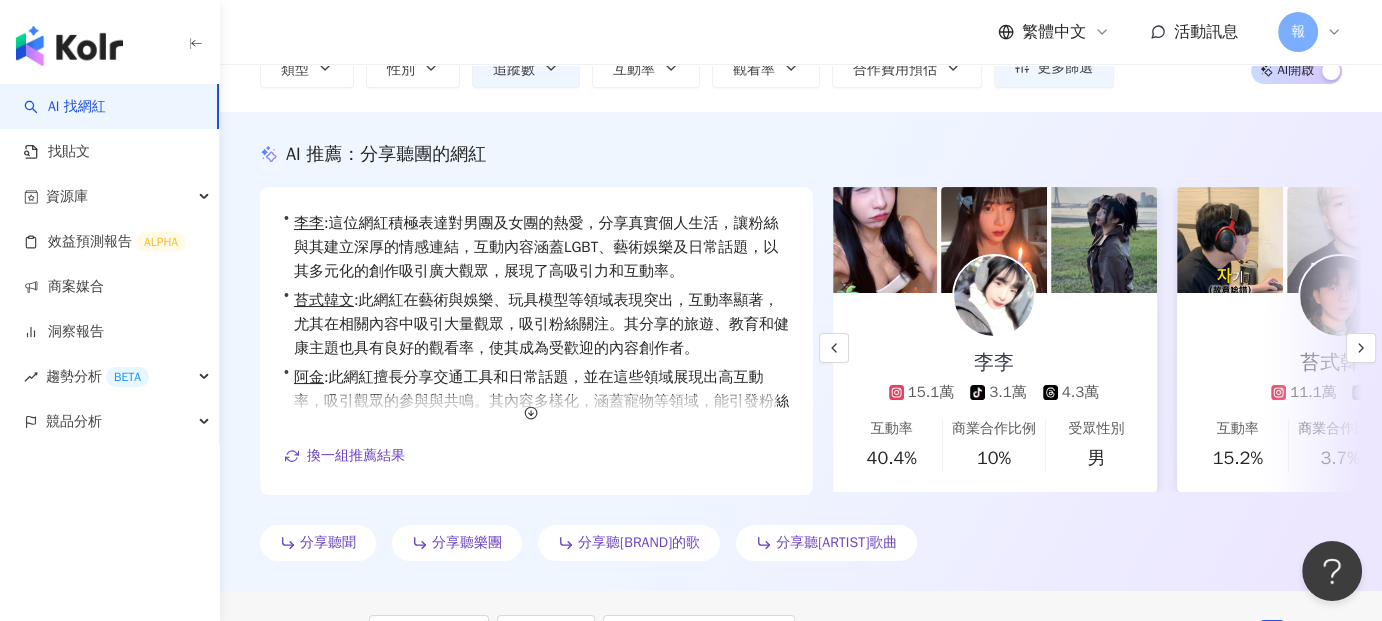 scroll, scrollTop: 0, scrollLeft: 0, axis: both 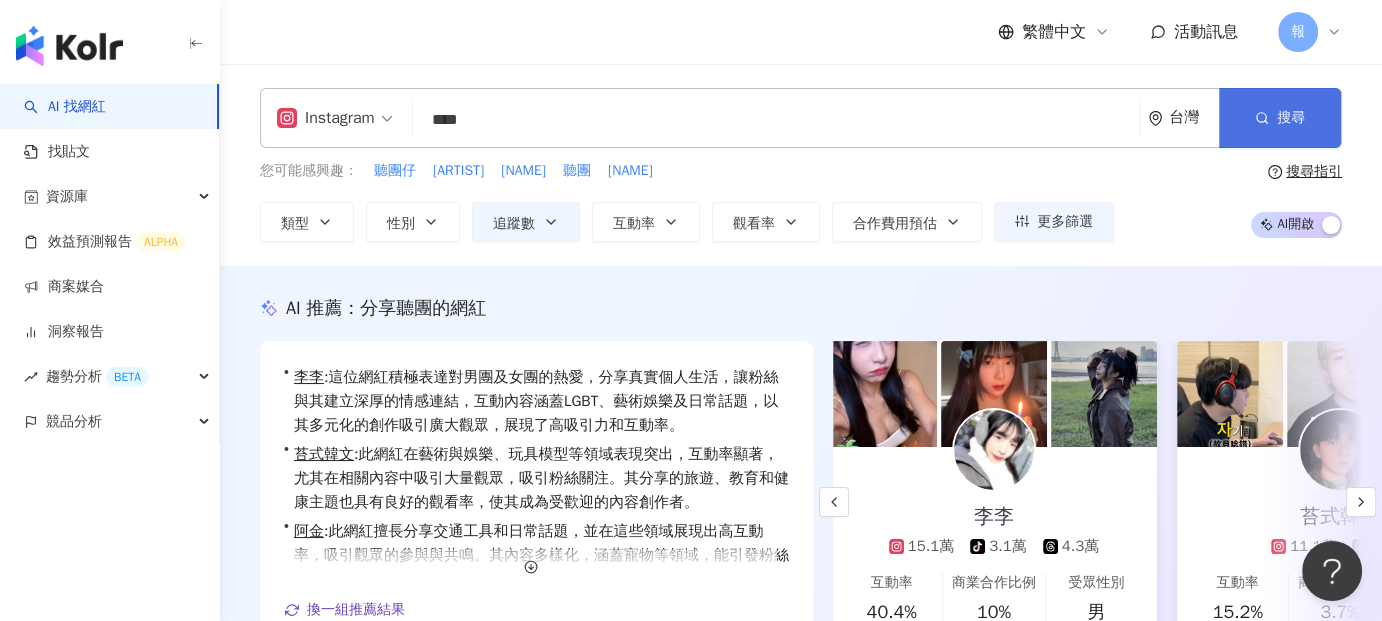 click on "搜尋" at bounding box center [1280, 118] 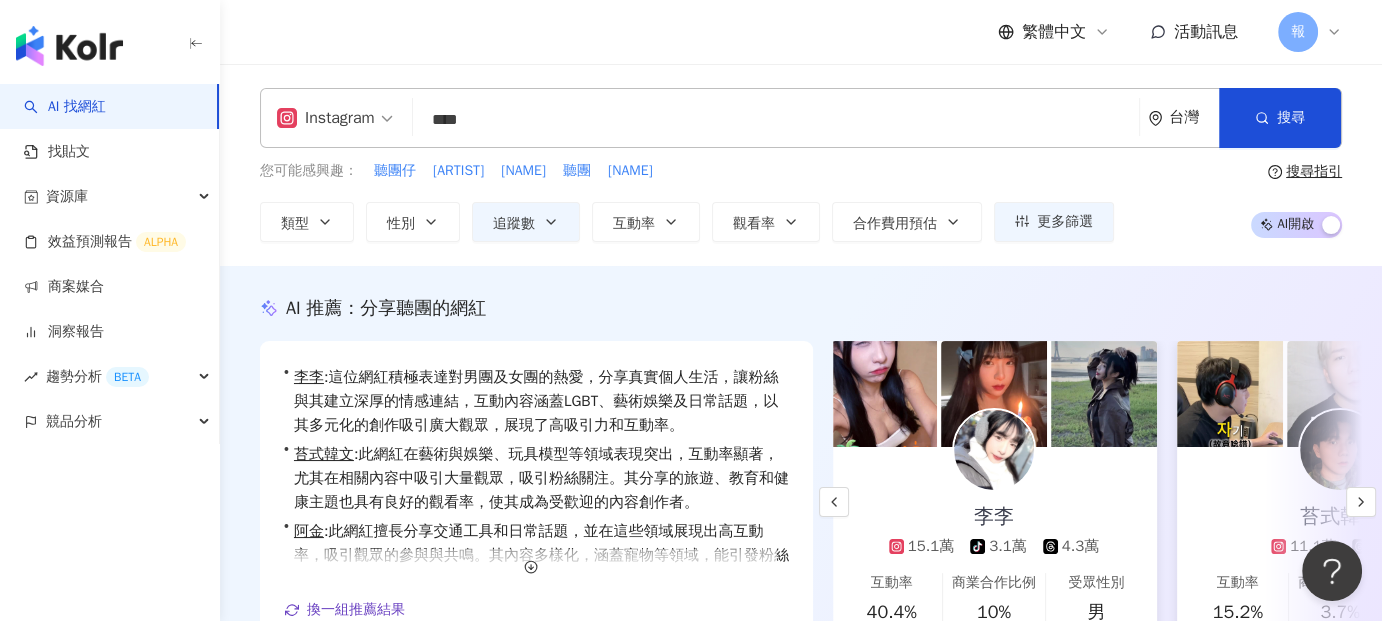 click on "****" at bounding box center (776, 120) 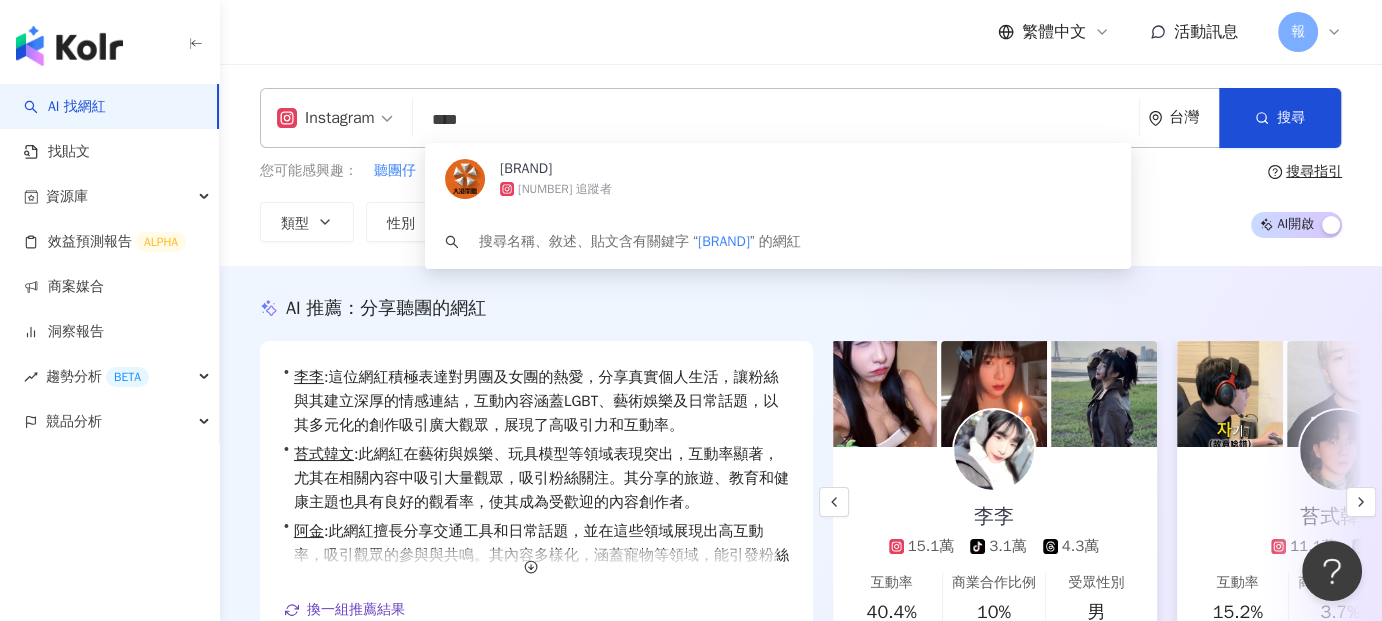 drag, startPoint x: 544, startPoint y: 104, endPoint x: 523, endPoint y: 116, distance: 24.186773 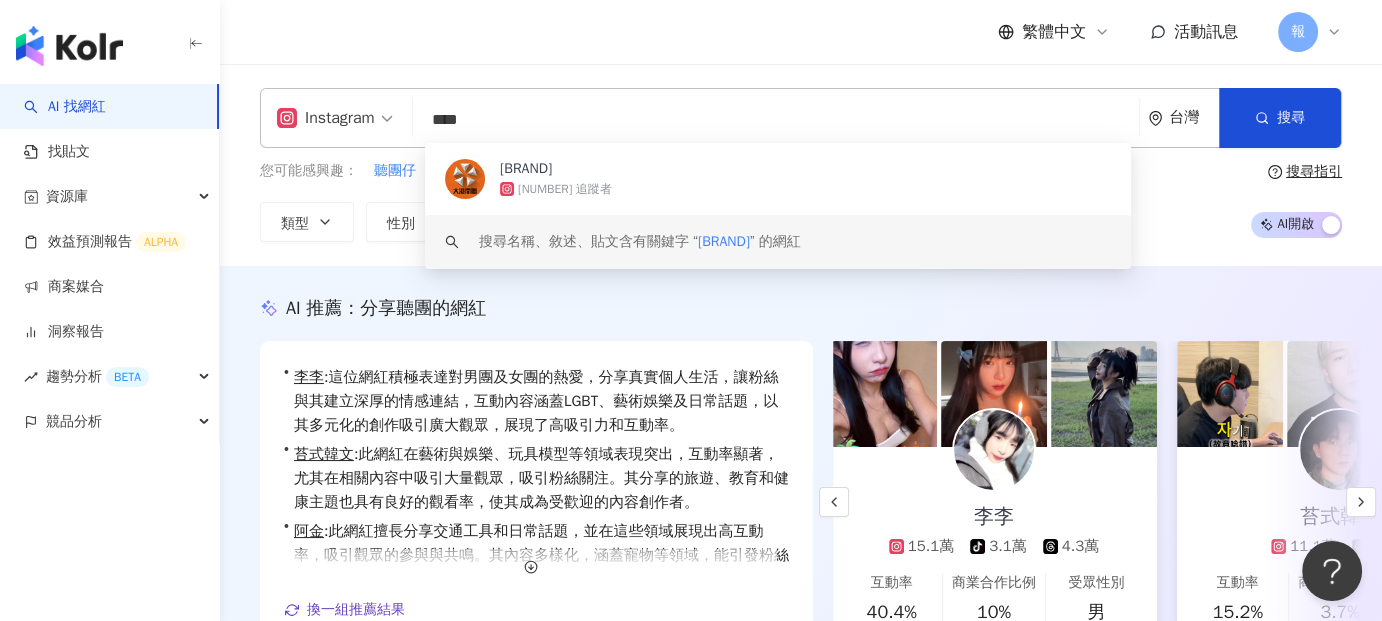 click on "搜尋名稱、敘述、貼文含有關鍵字 “ 大港開唱 ” 的網紅" at bounding box center [640, 242] 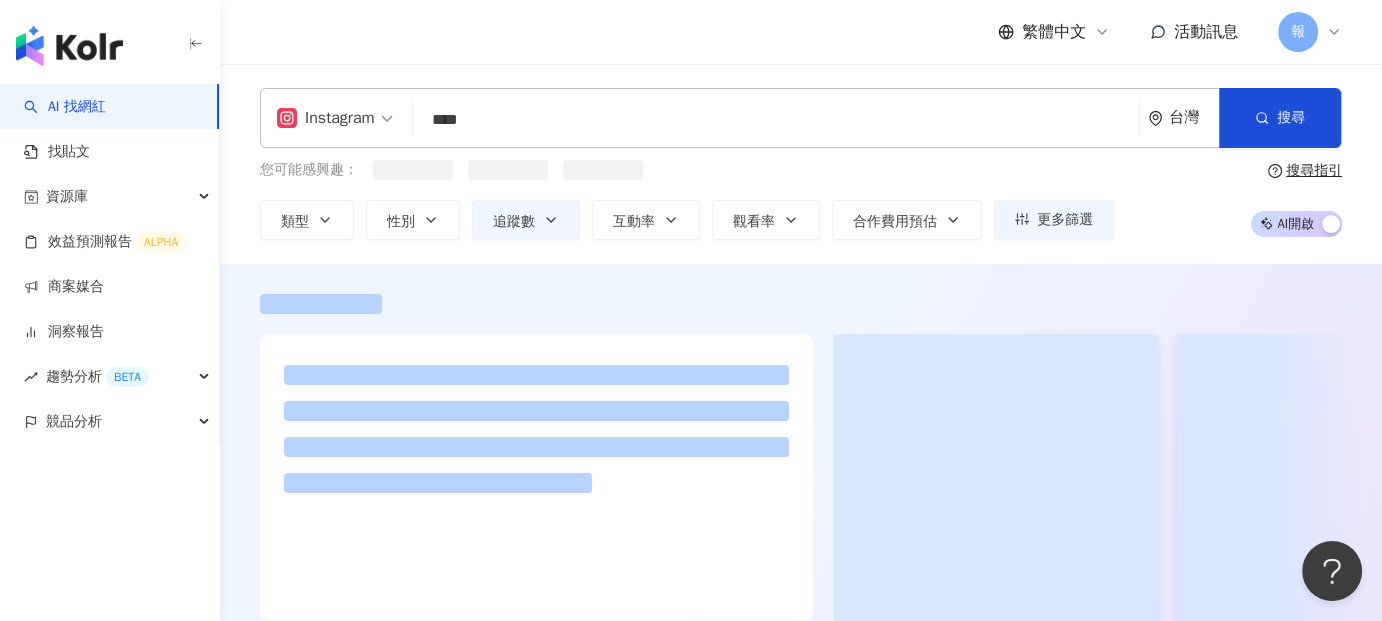 scroll, scrollTop: 0, scrollLeft: 0, axis: both 